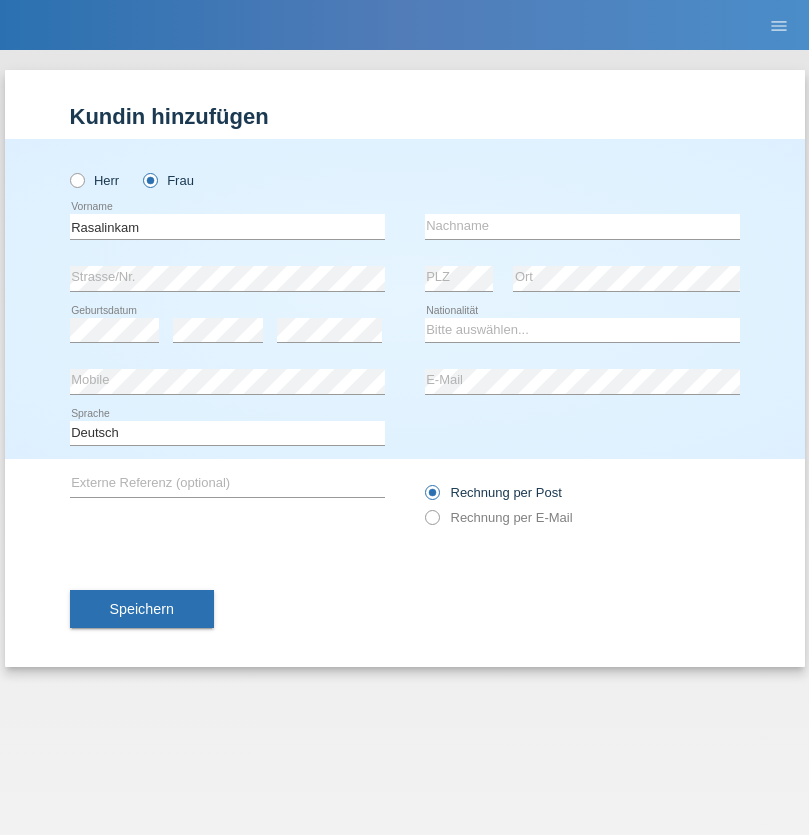 type on "Rasalinkam" 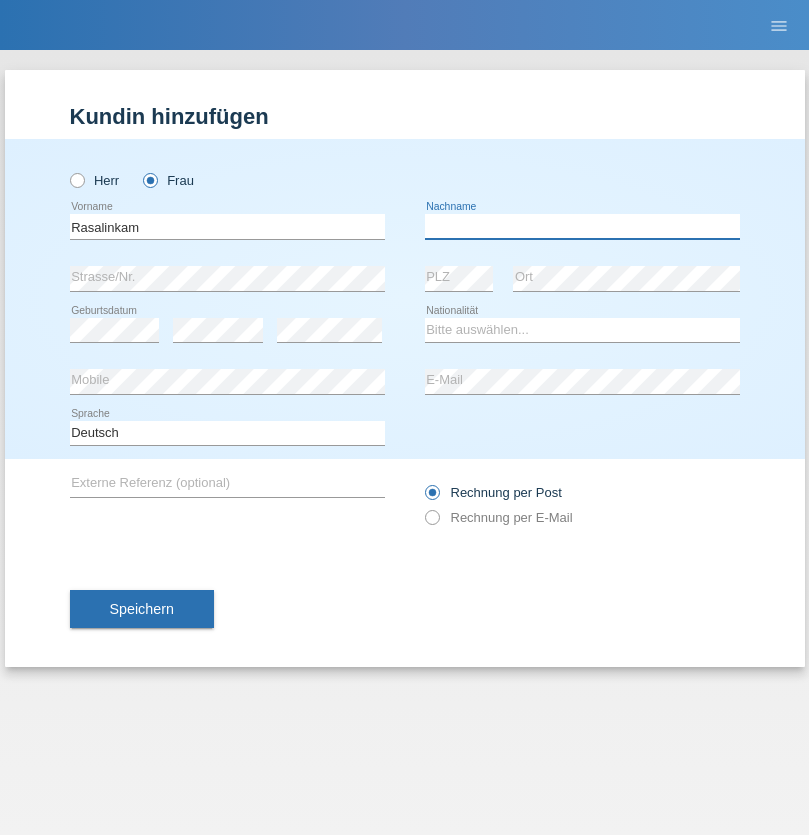 click at bounding box center (582, 226) 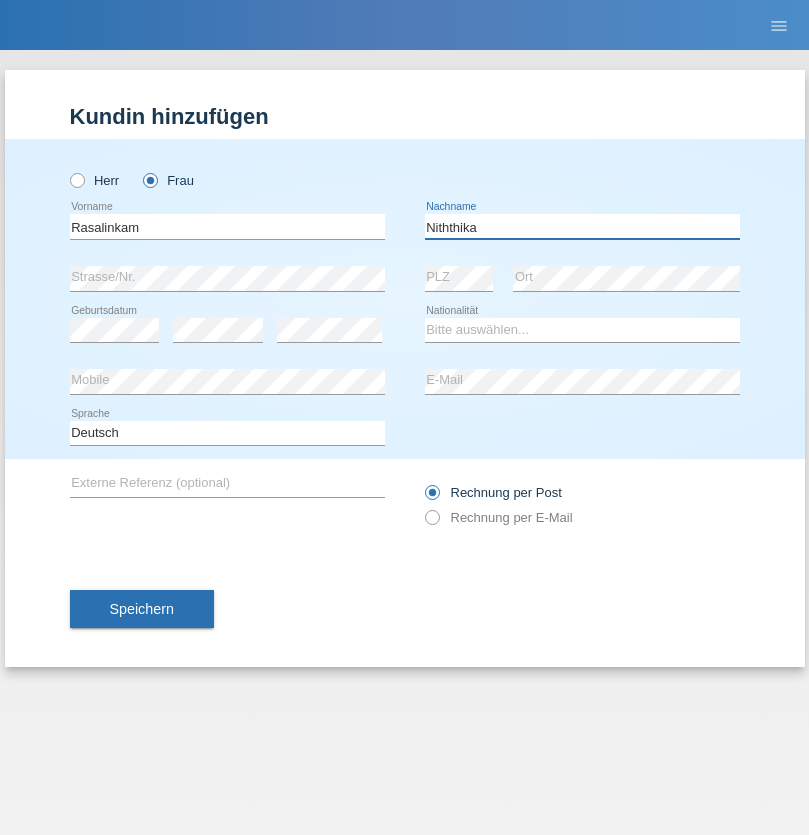 type on "Niththika" 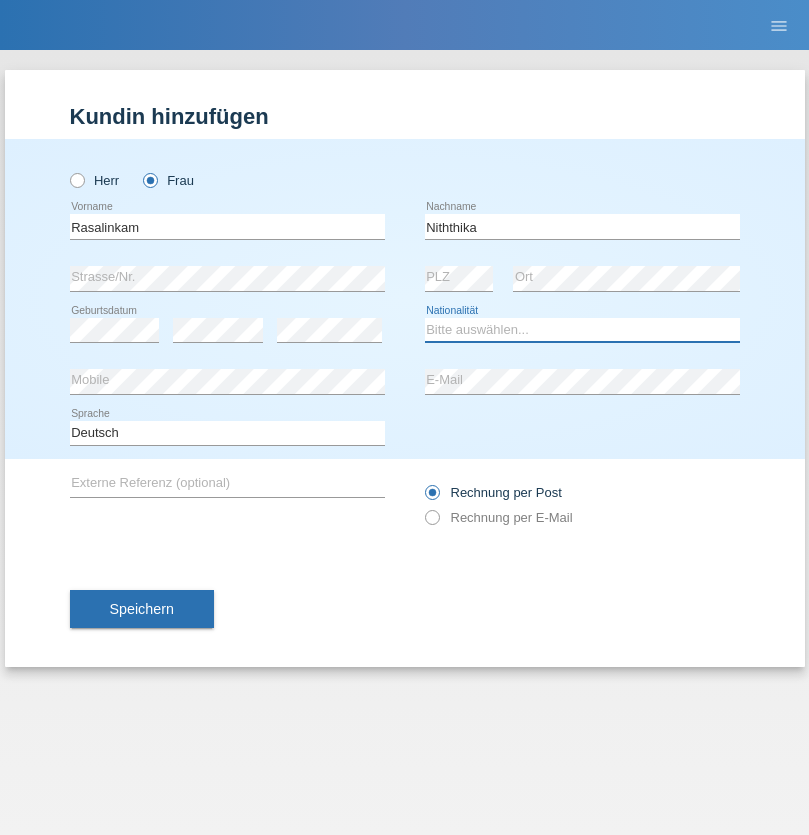 select on "LK" 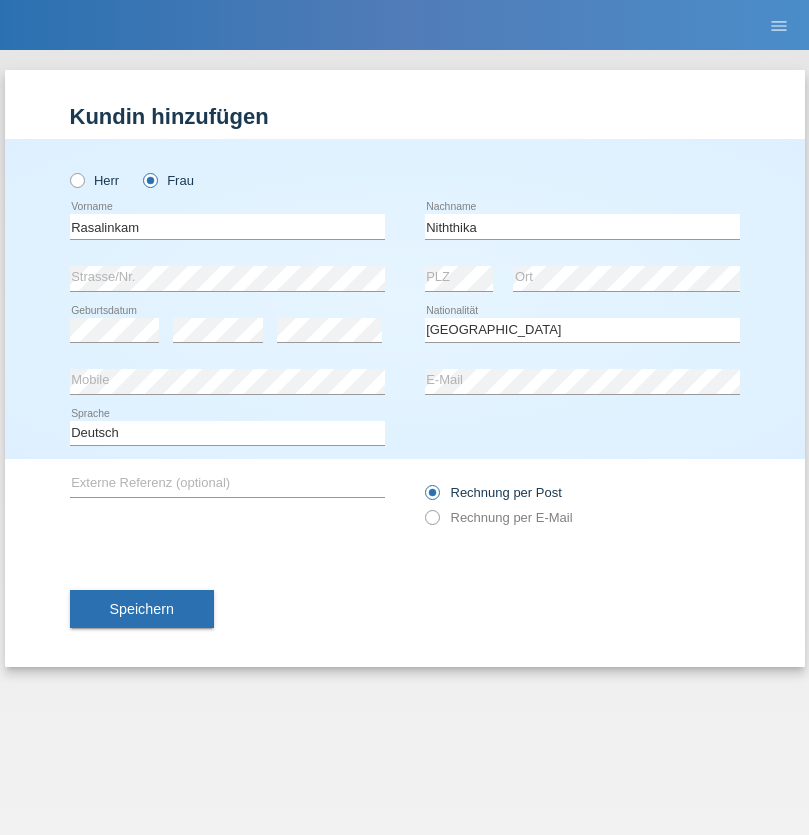 select on "C" 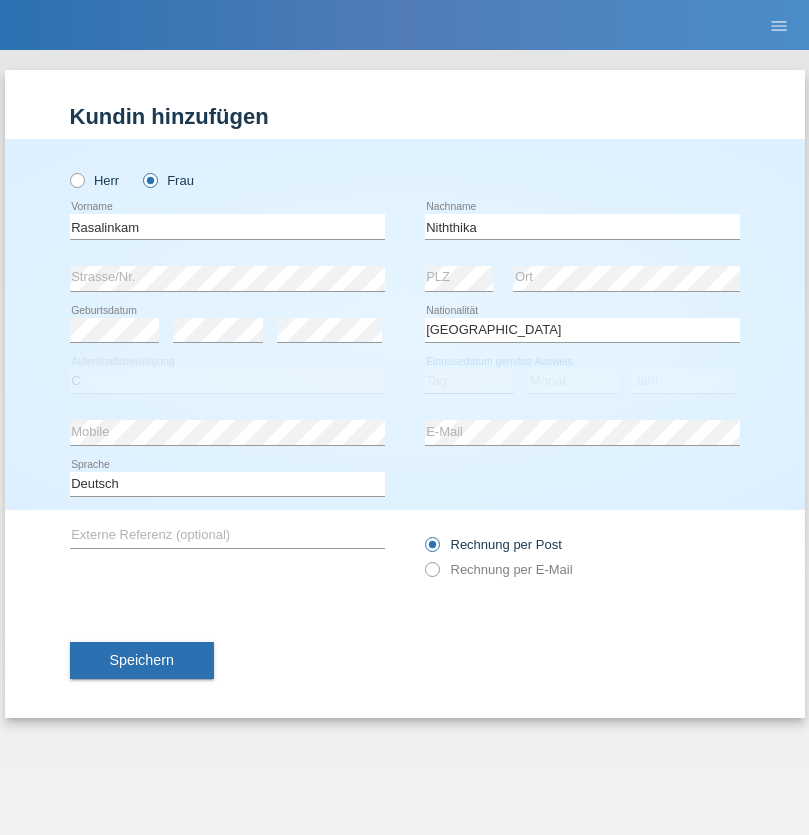select on "19" 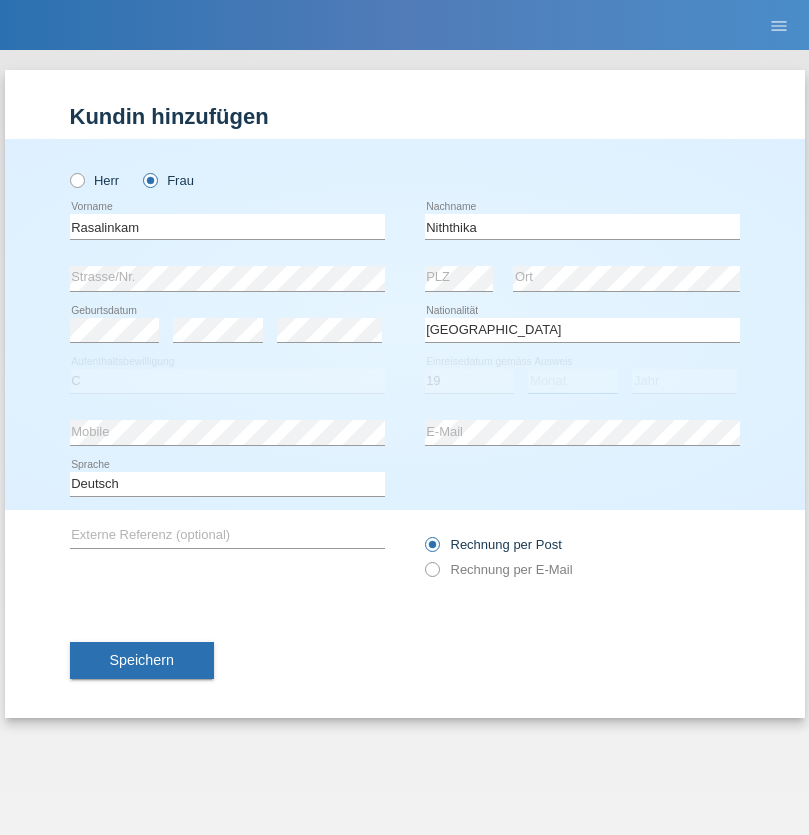 select on "07" 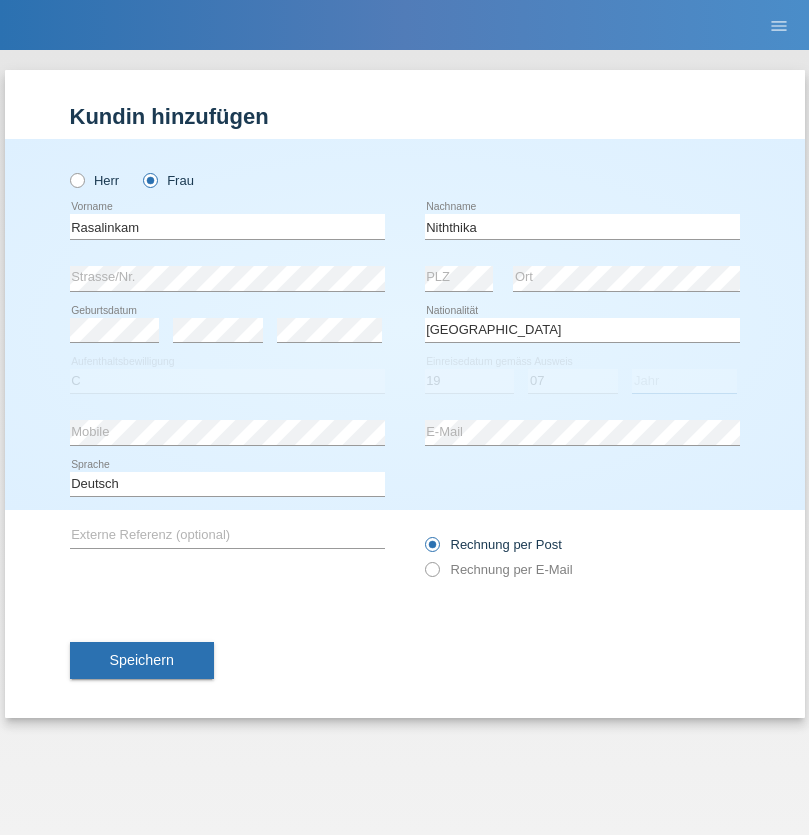 select on "2021" 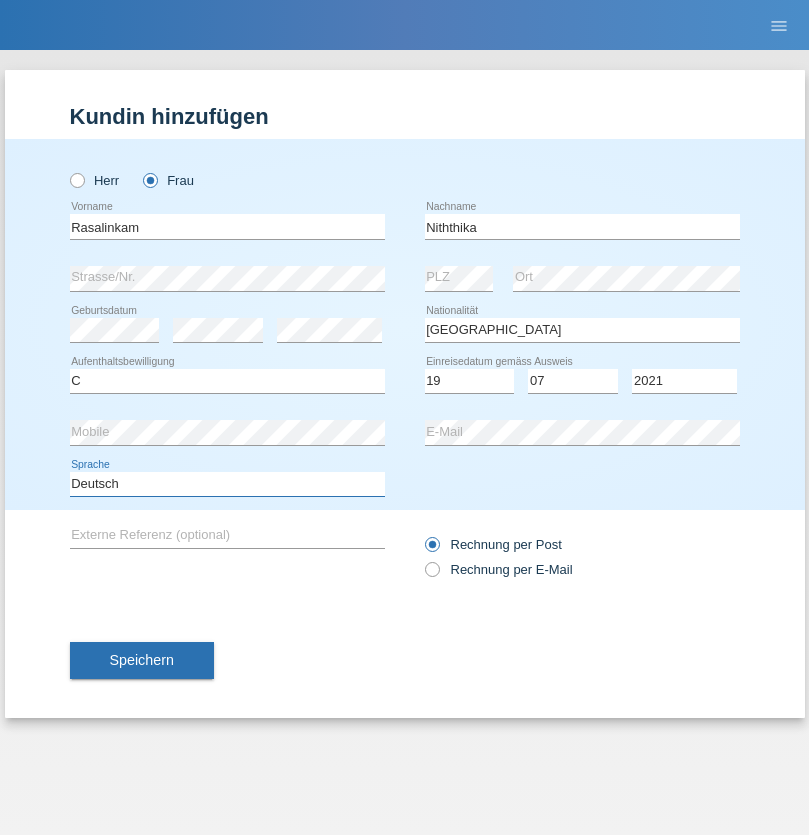 select on "en" 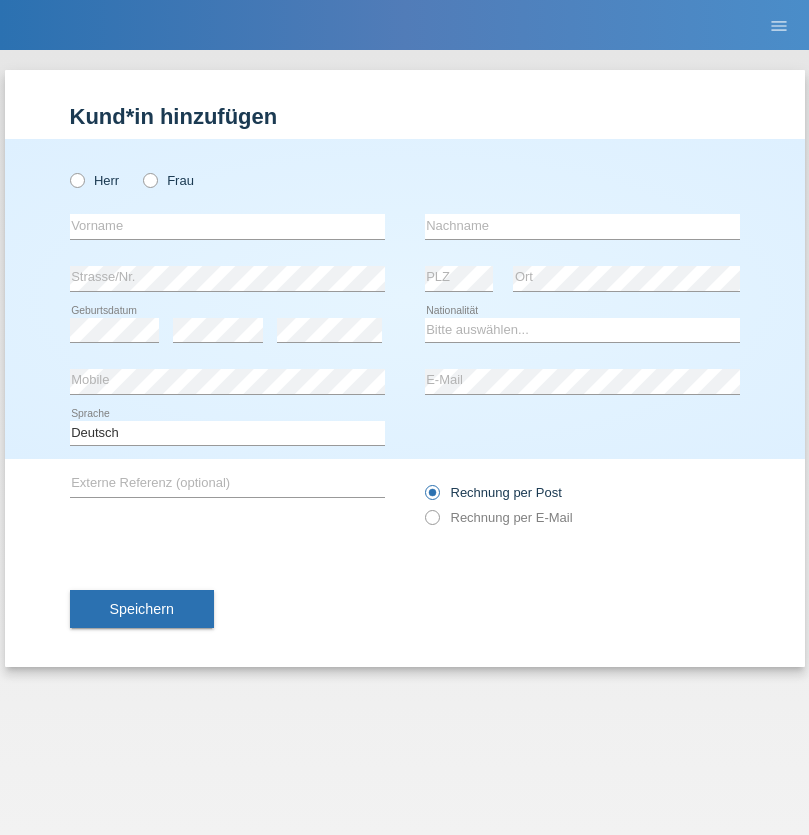 scroll, scrollTop: 0, scrollLeft: 0, axis: both 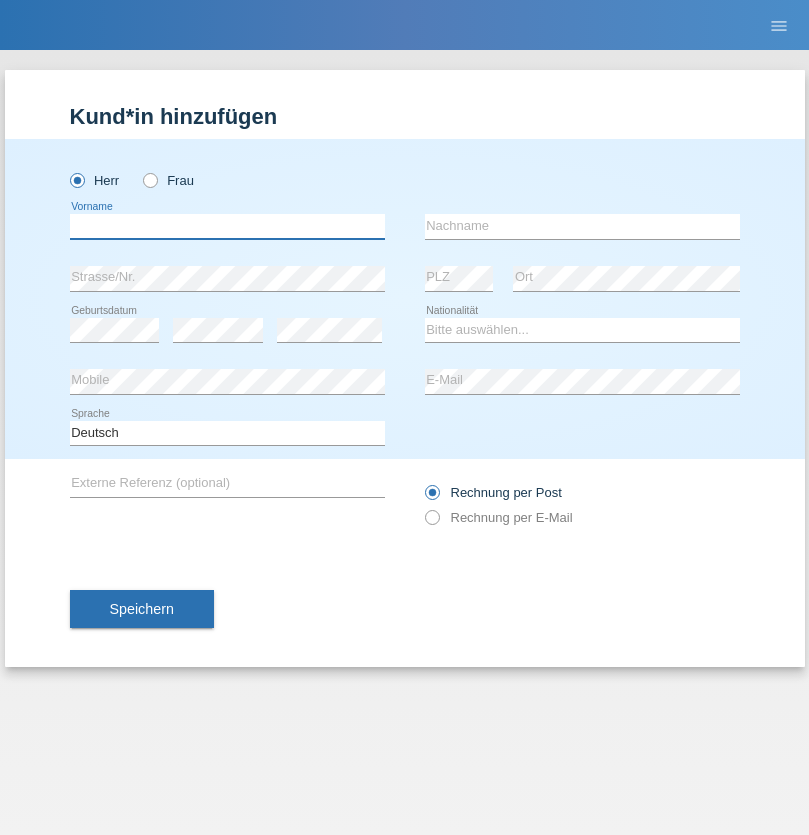 click at bounding box center (227, 226) 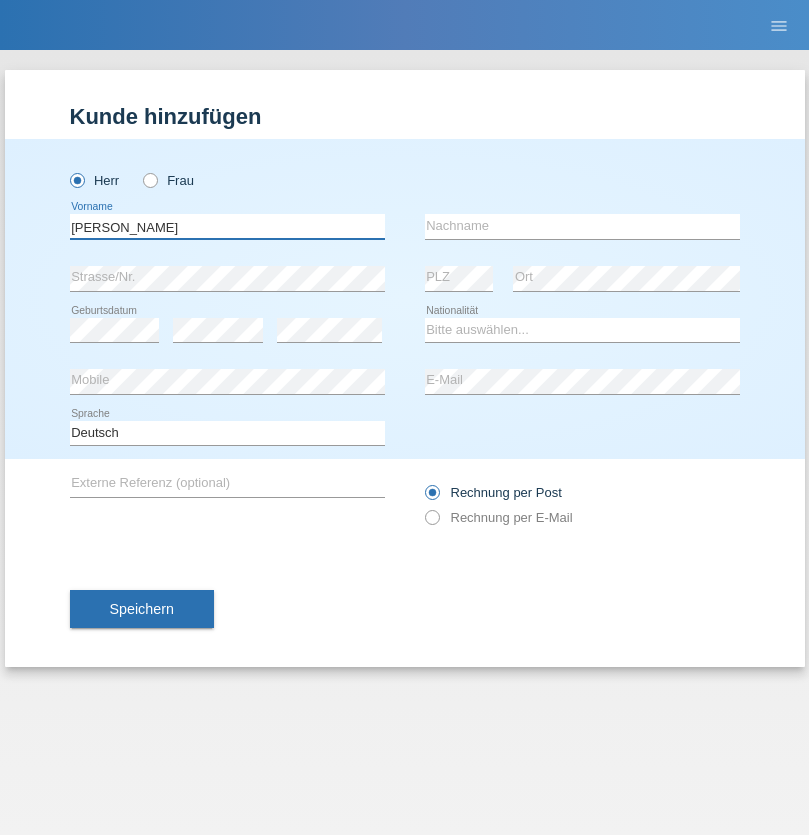 type on "[PERSON_NAME]" 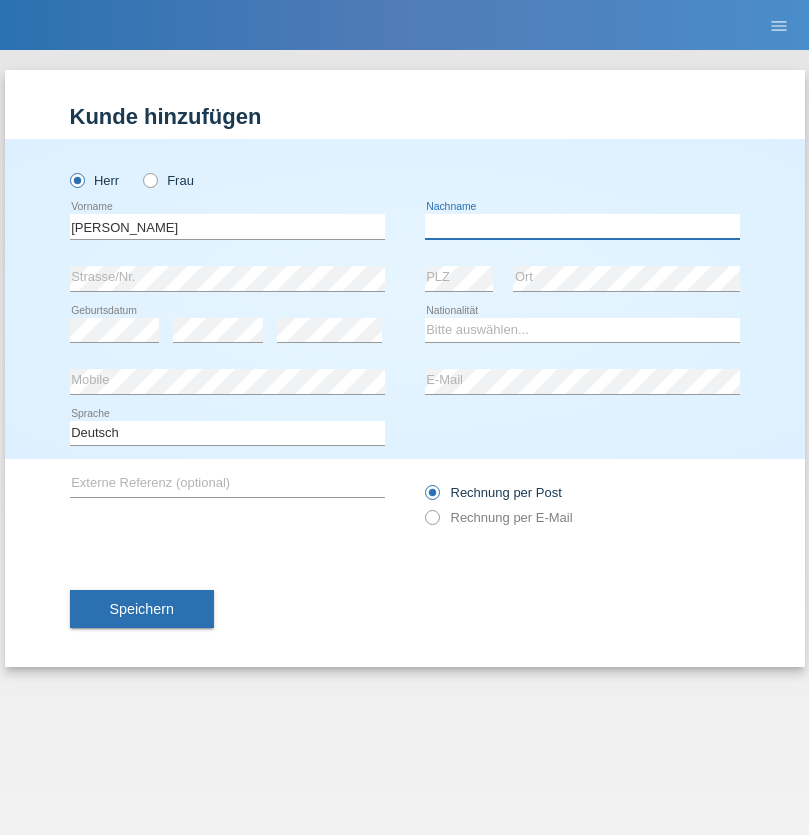 click at bounding box center (582, 226) 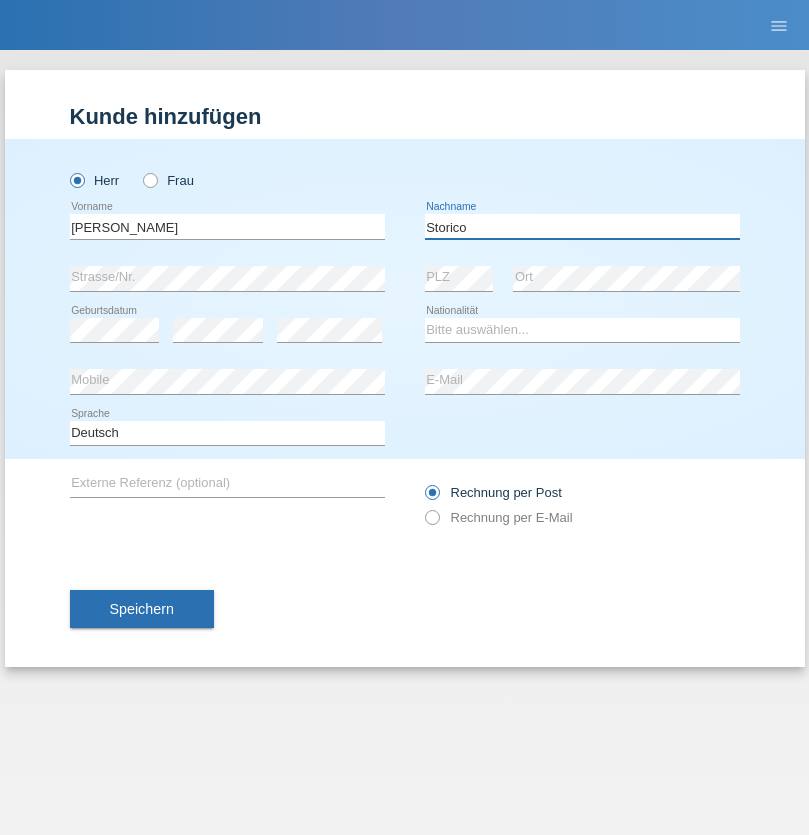 type on "Storico" 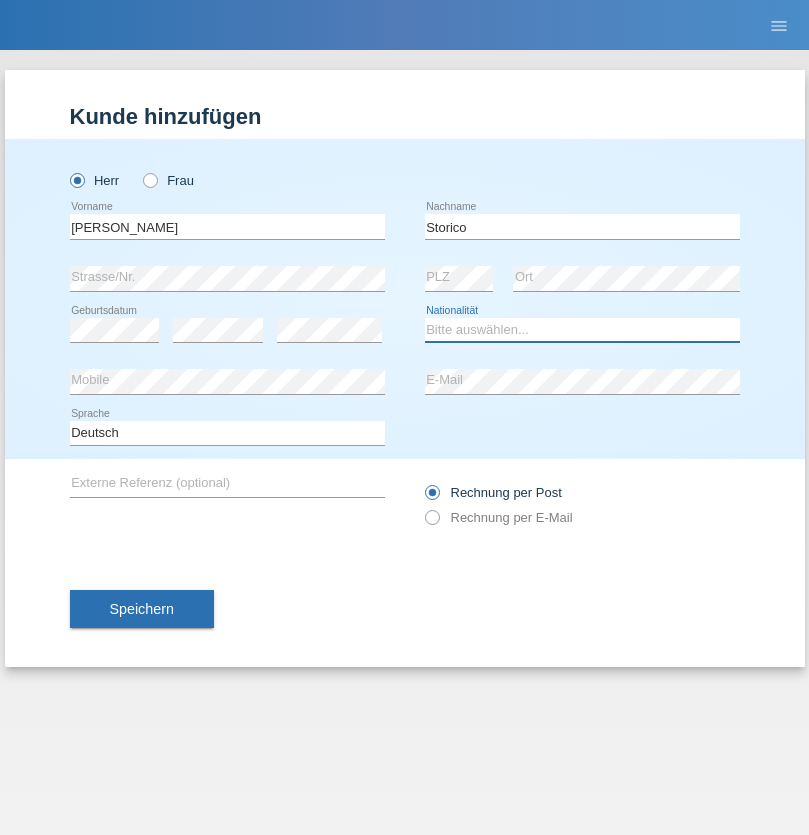 select on "IT" 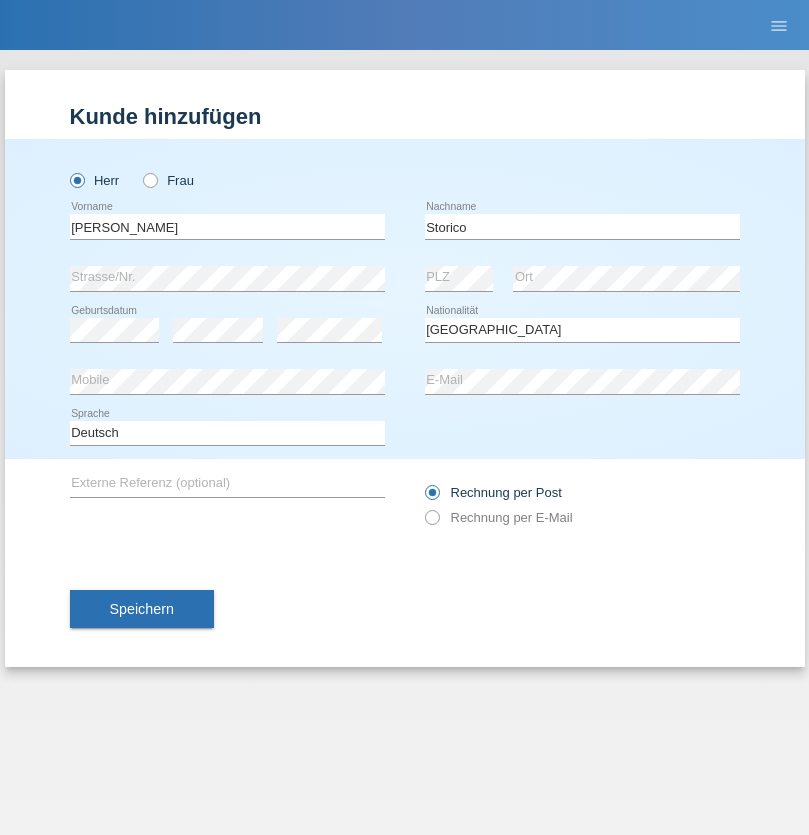 select on "C" 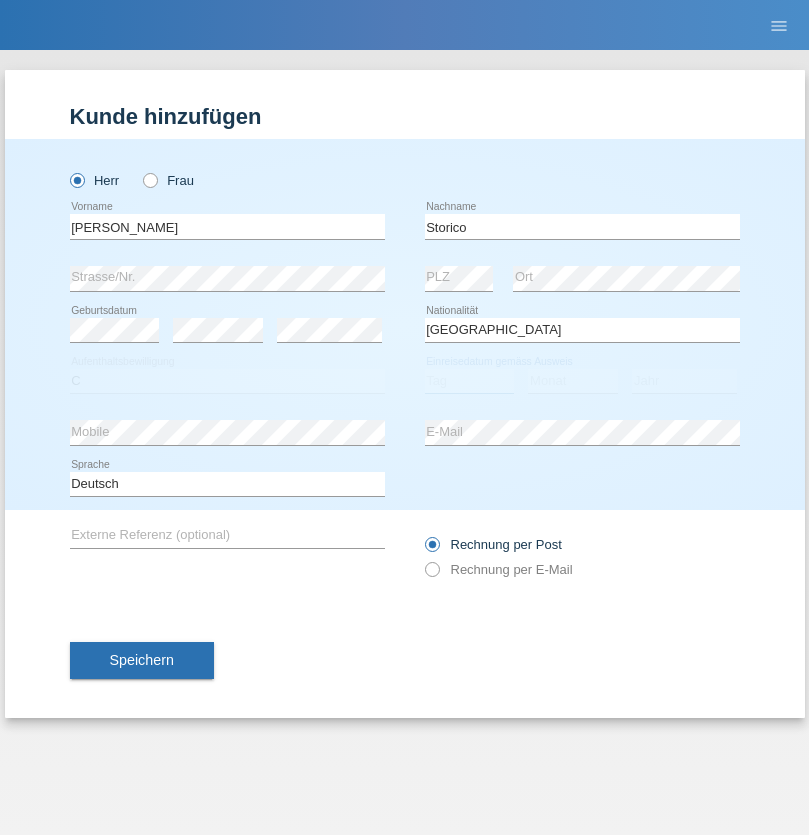 select on "19" 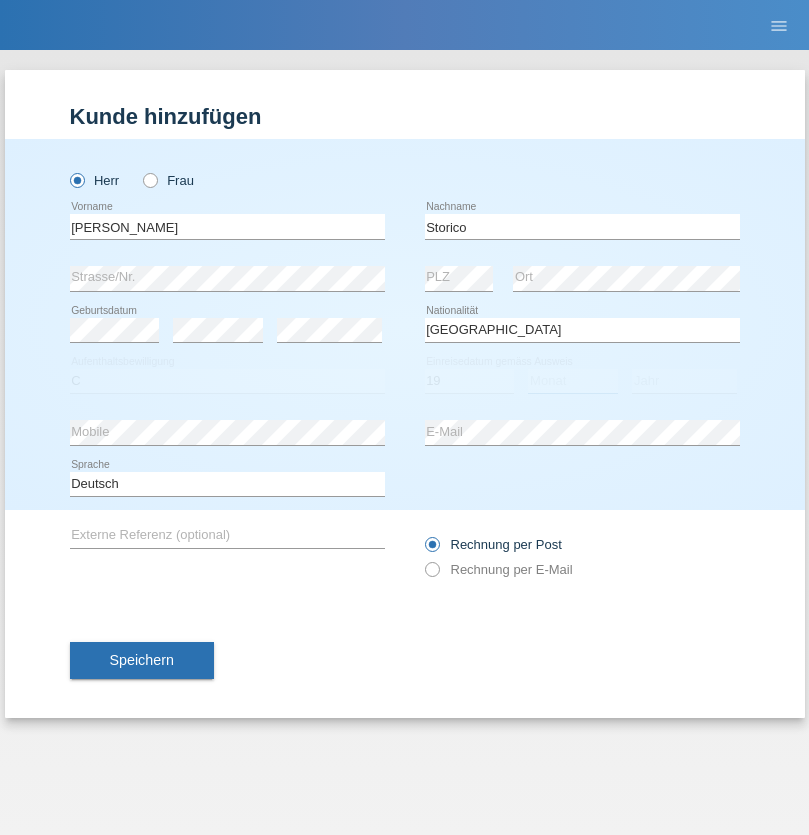 select on "07" 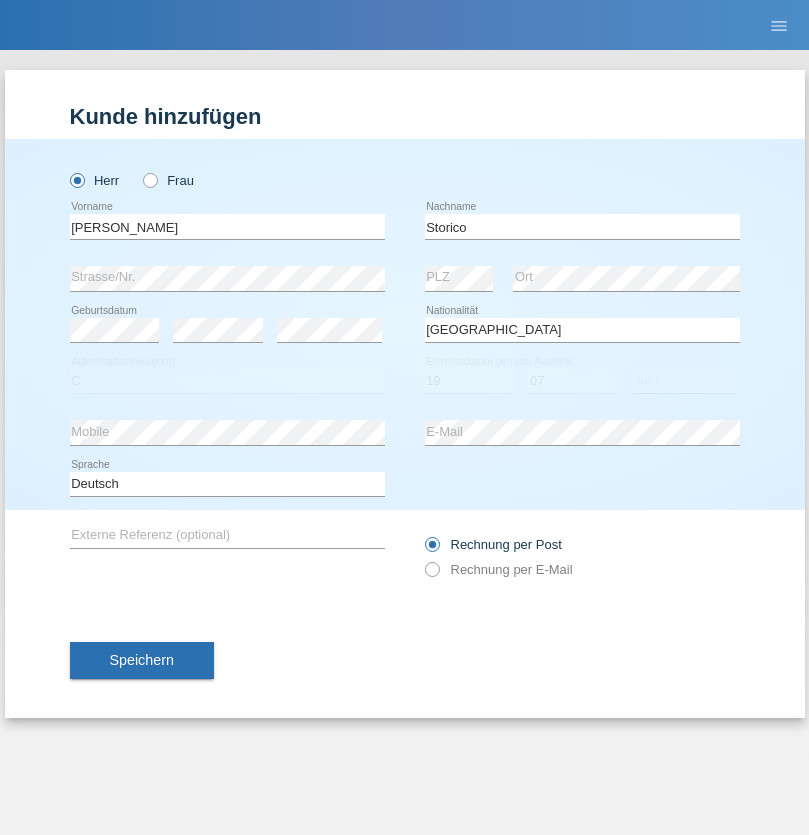 select on "2021" 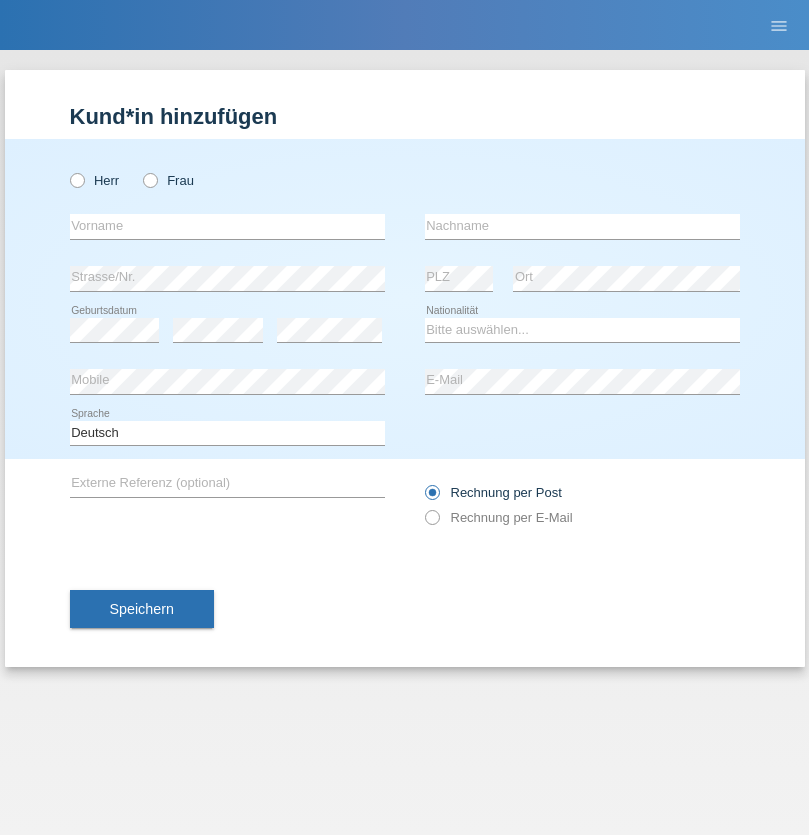 scroll, scrollTop: 0, scrollLeft: 0, axis: both 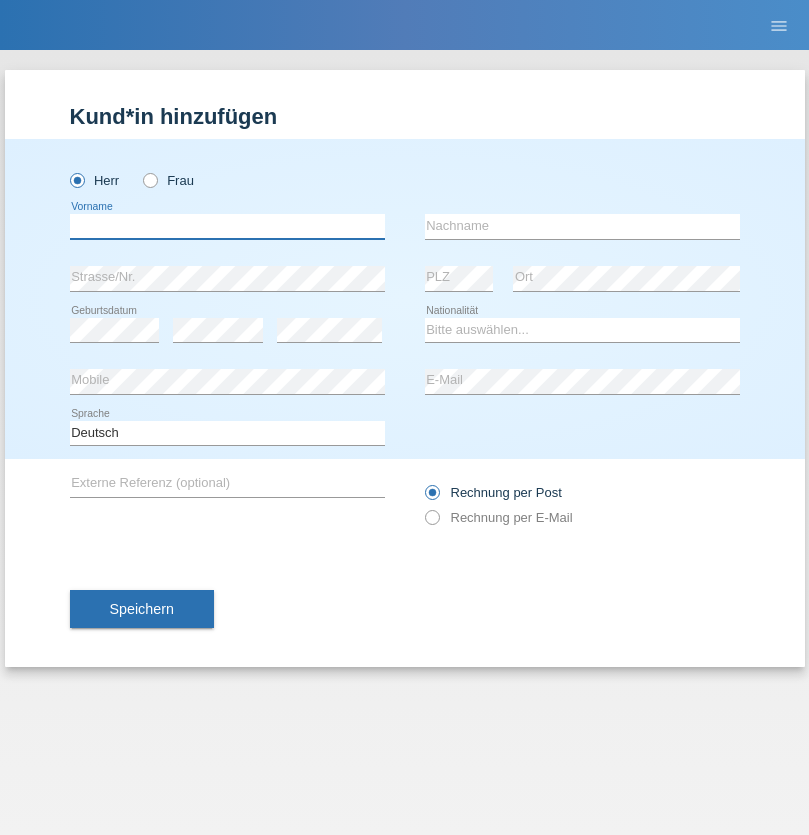 click at bounding box center (227, 226) 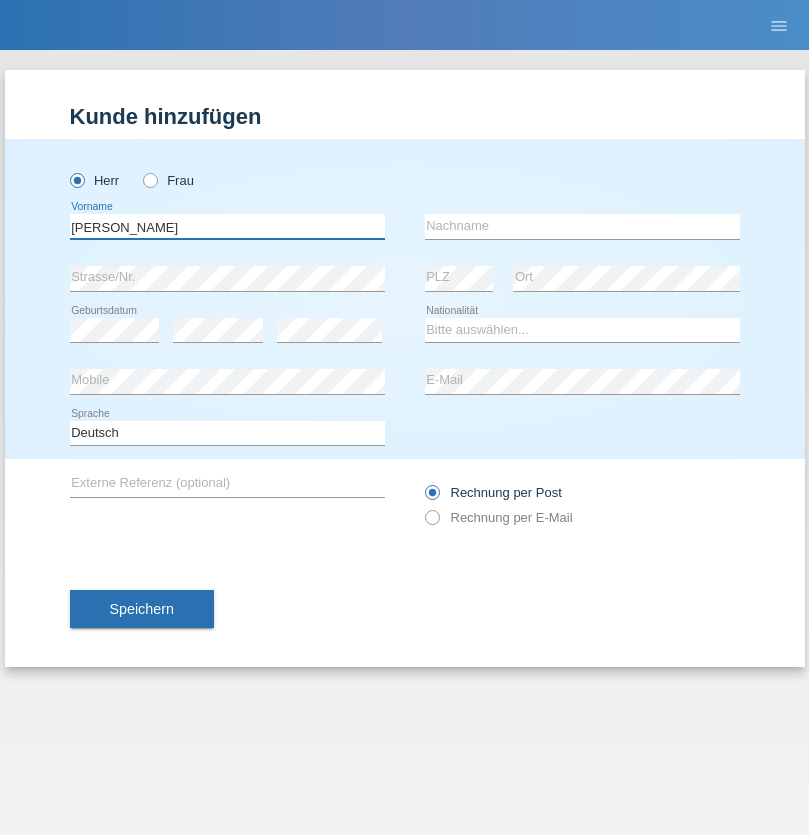 type on "Sven" 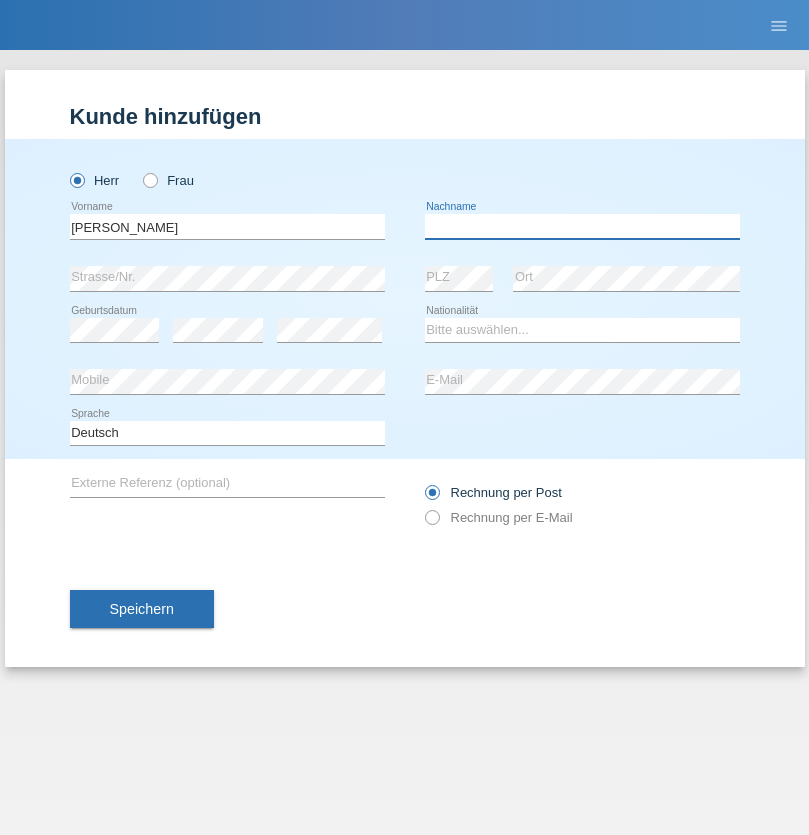 click at bounding box center [582, 226] 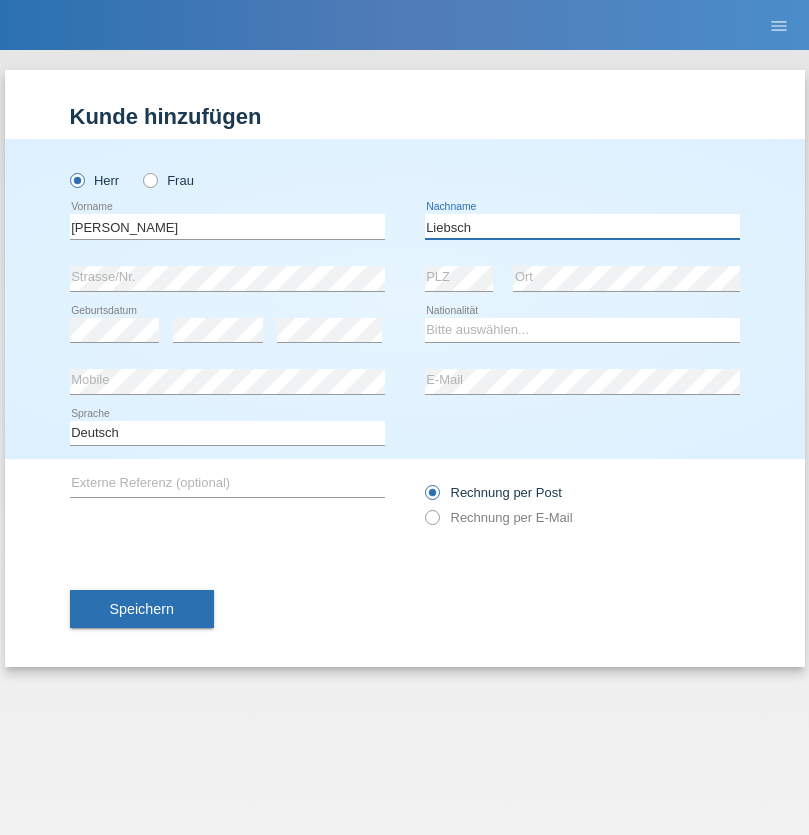 type on "Liebsch" 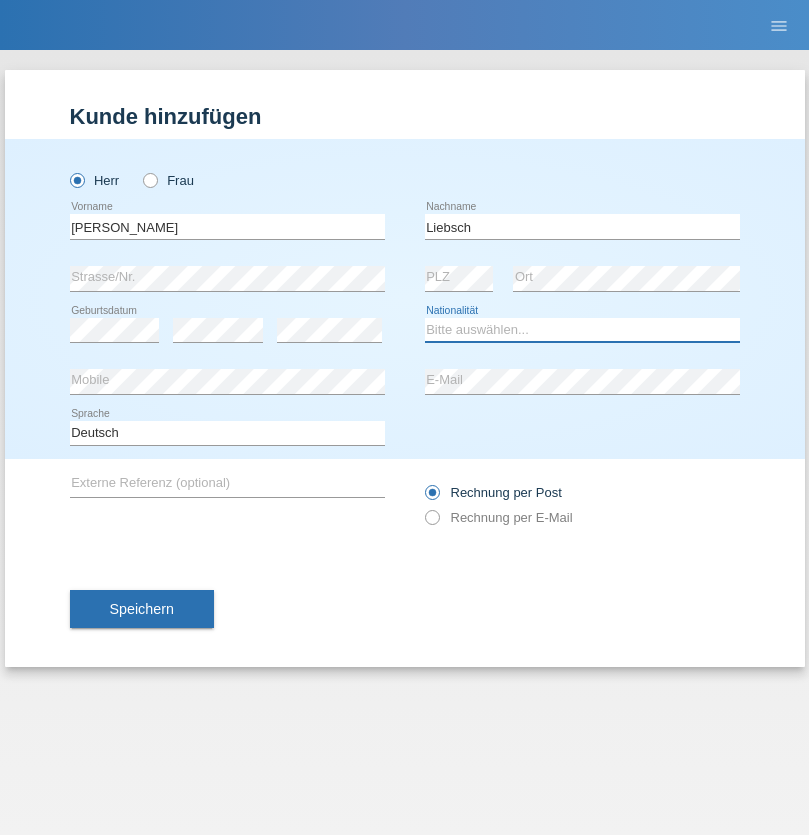 select on "DE" 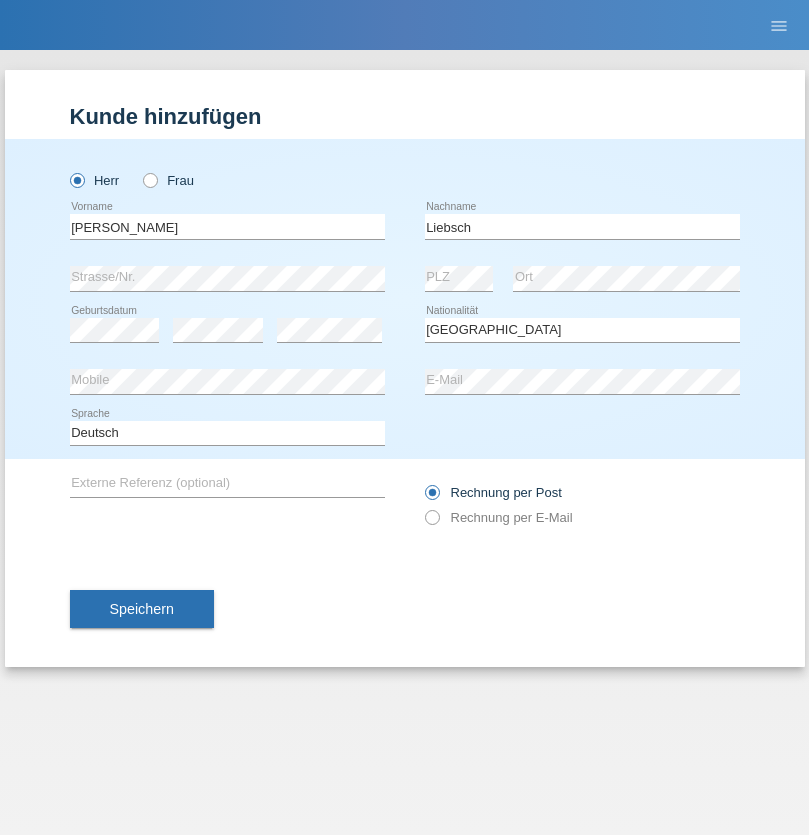 select on "C" 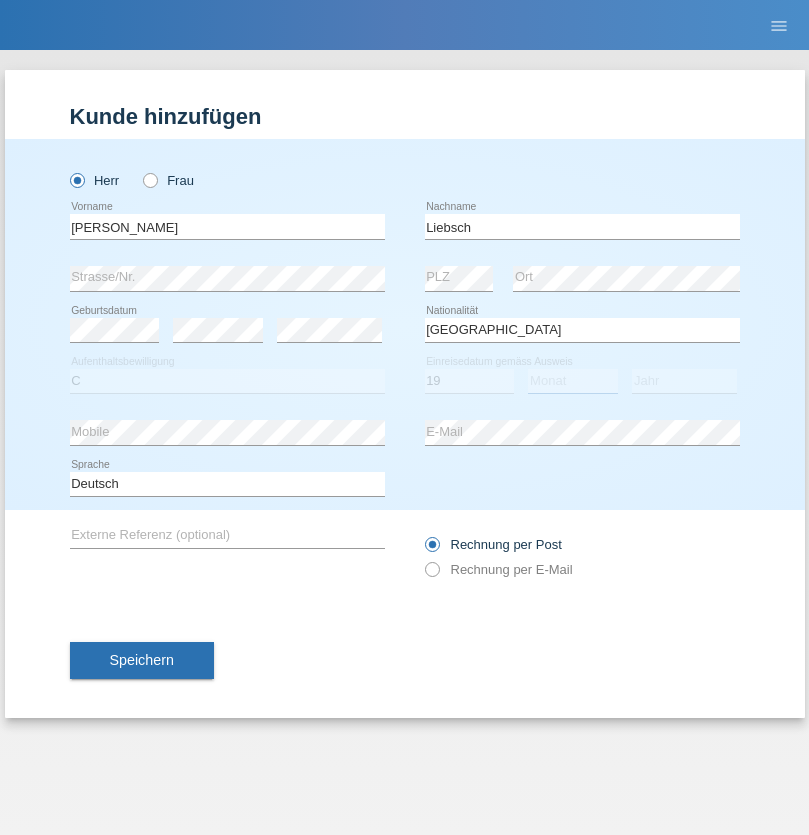 select on "07" 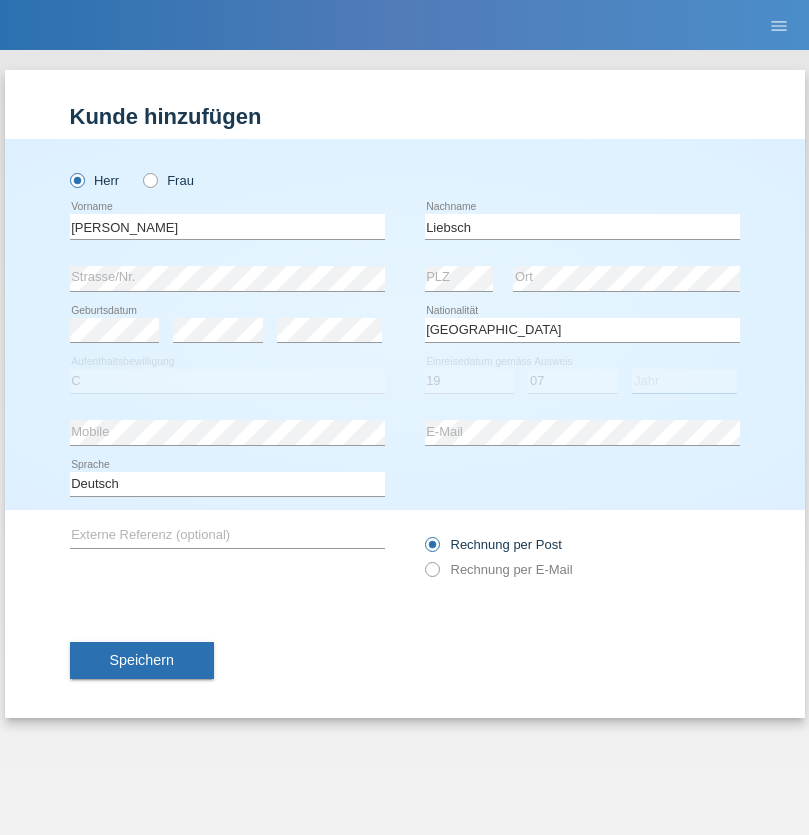 select on "2021" 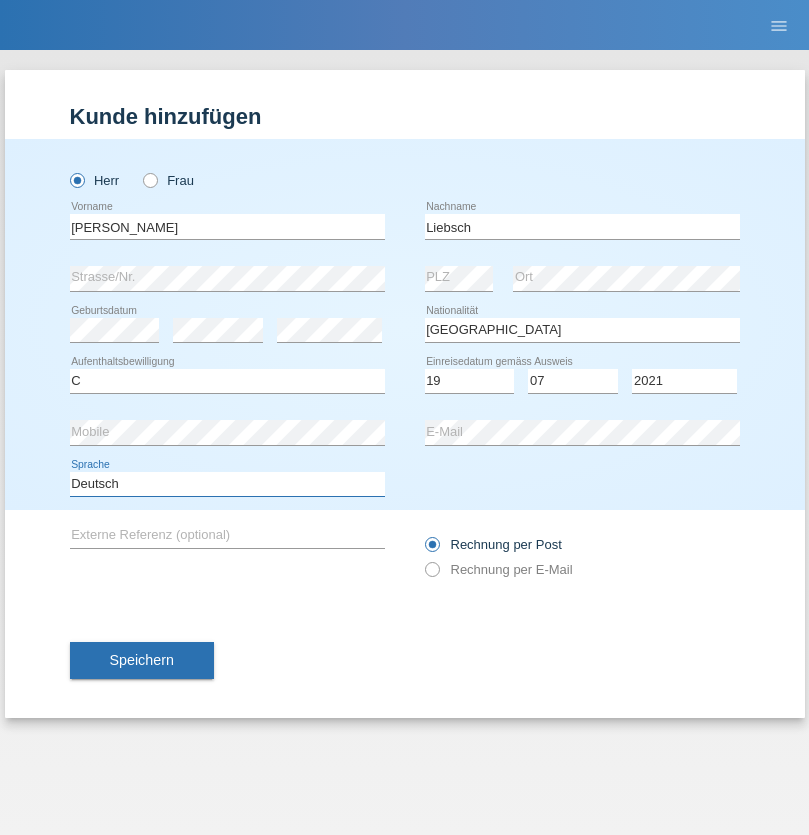 select on "en" 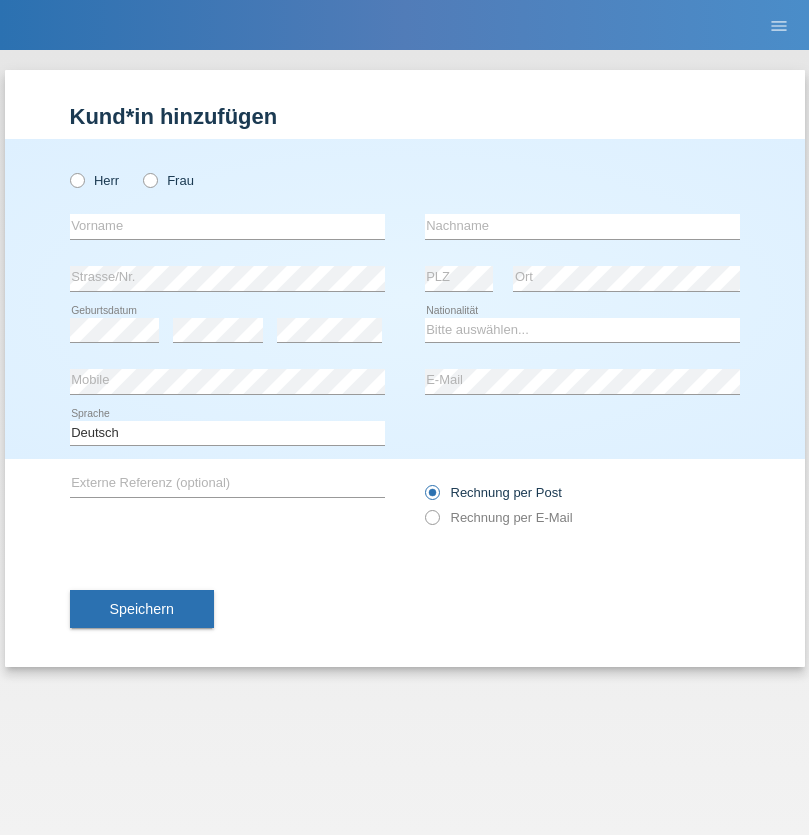 scroll, scrollTop: 0, scrollLeft: 0, axis: both 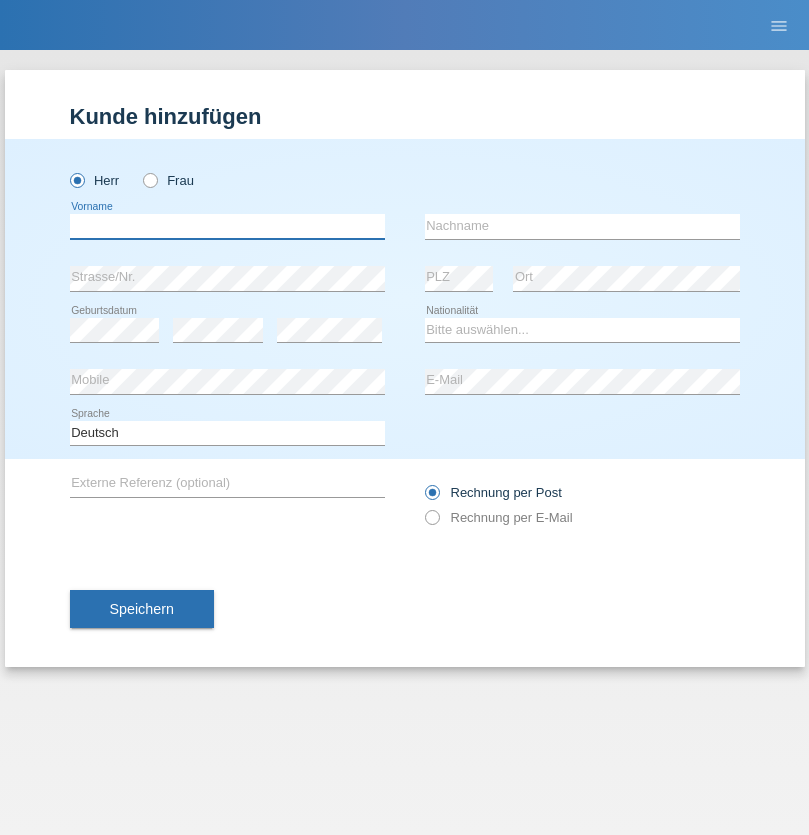 click at bounding box center [227, 226] 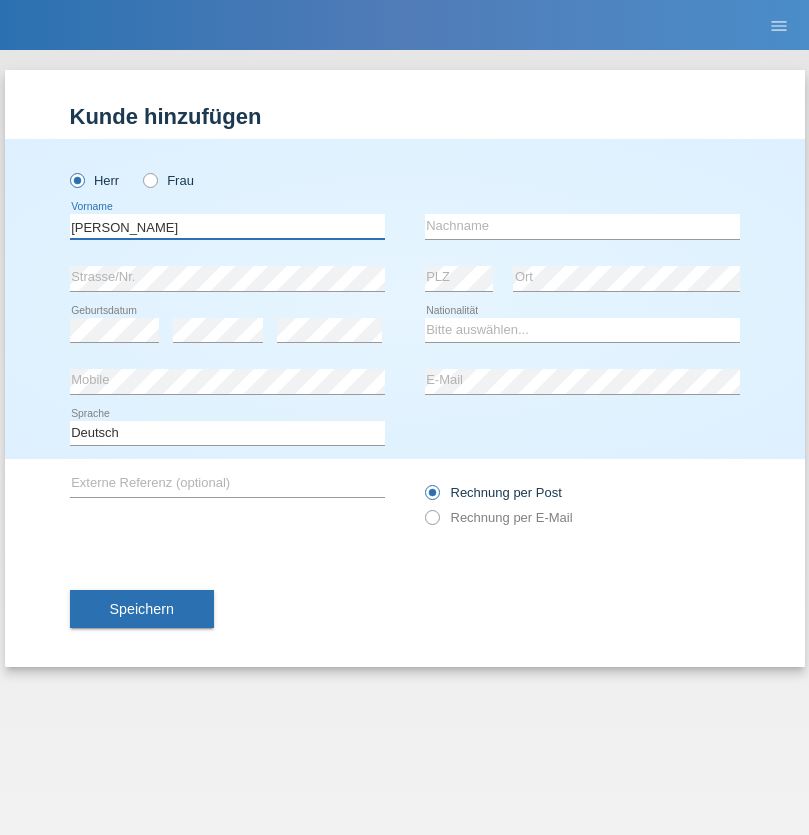 type on "[PERSON_NAME]" 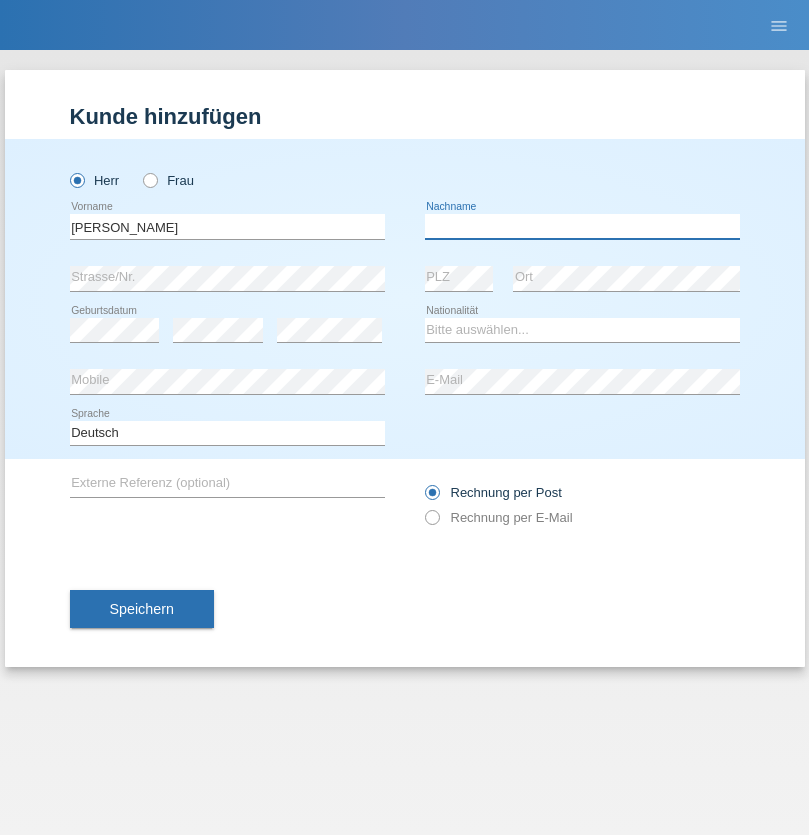 click at bounding box center [582, 226] 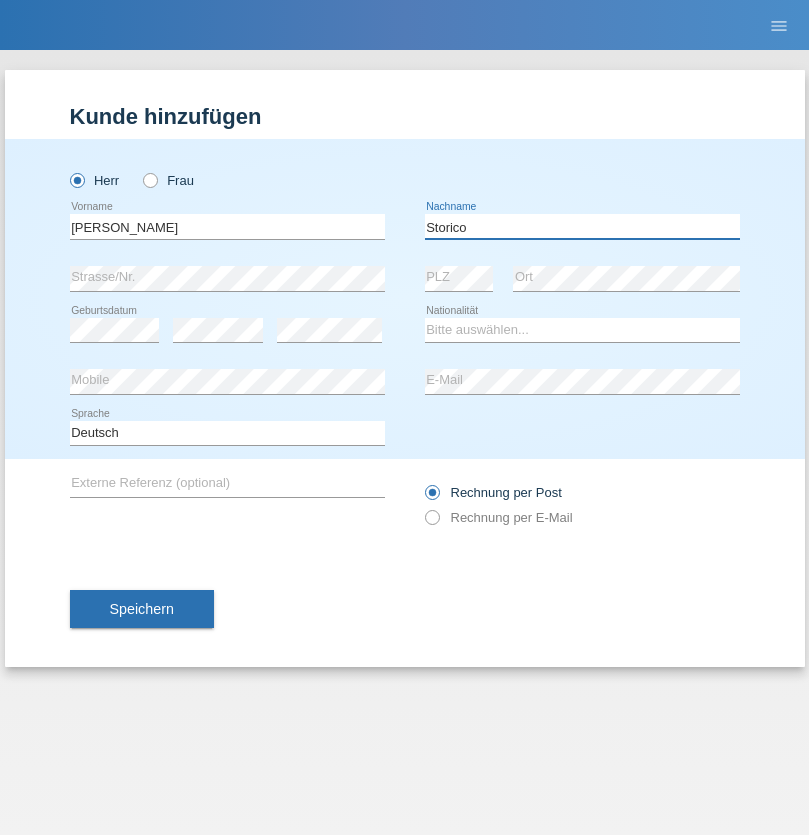 type on "Storico" 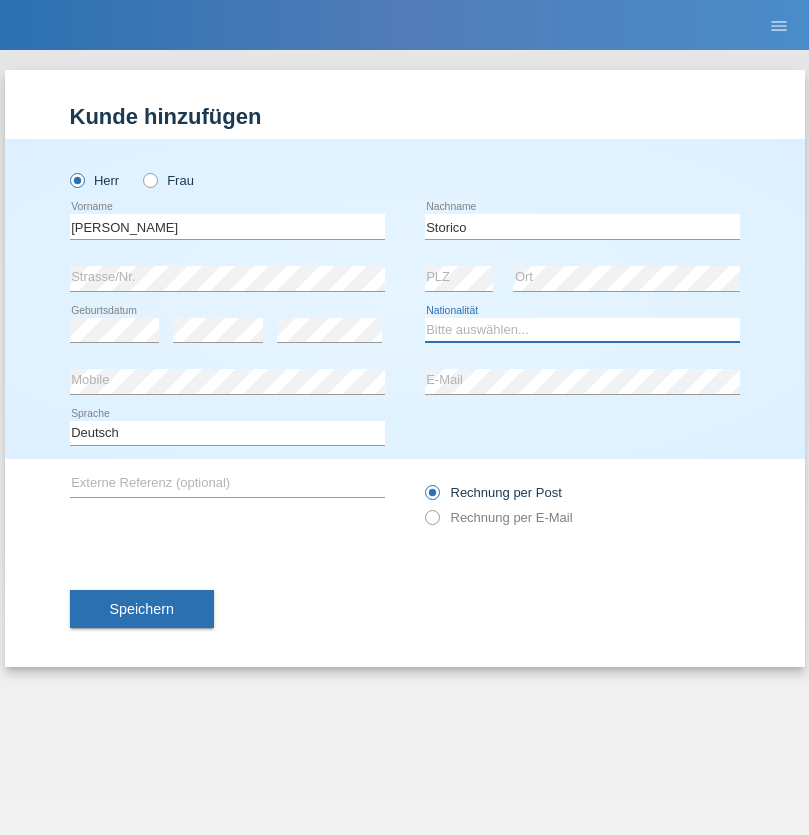select on "IT" 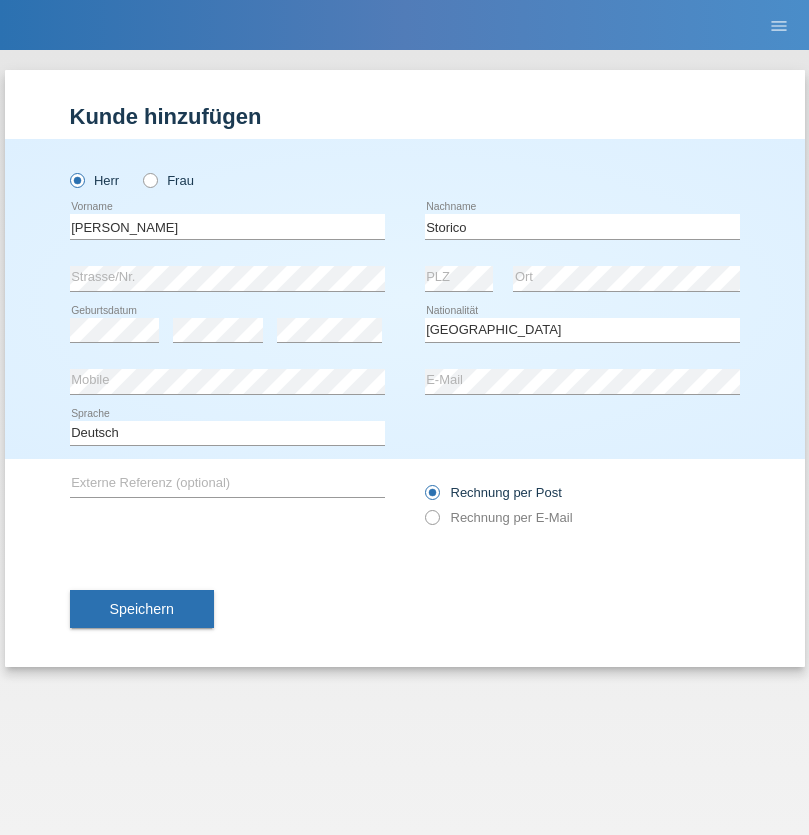 select on "C" 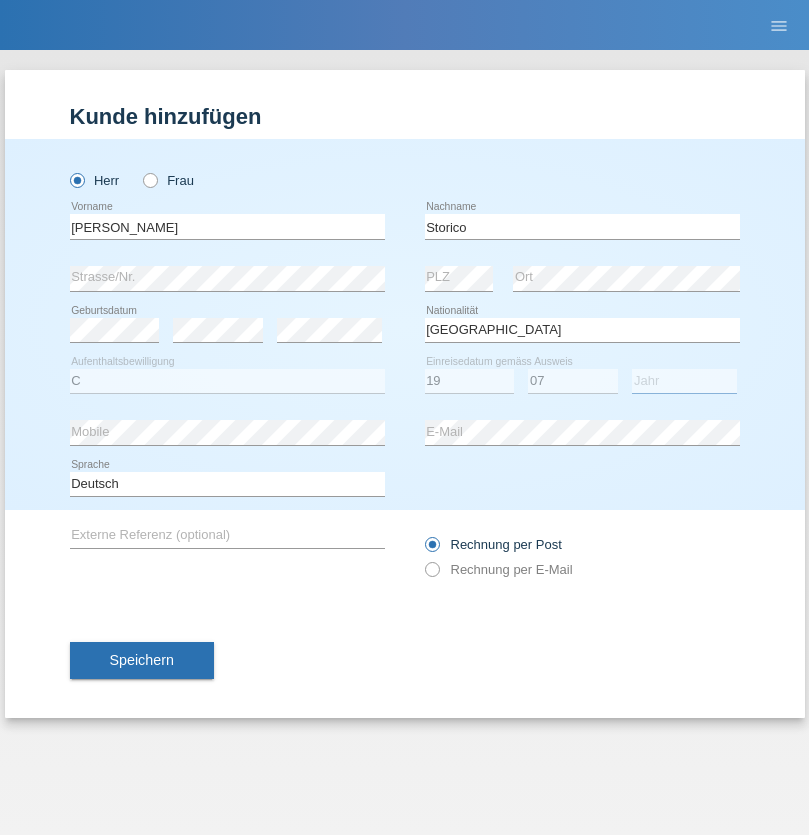 select on "2021" 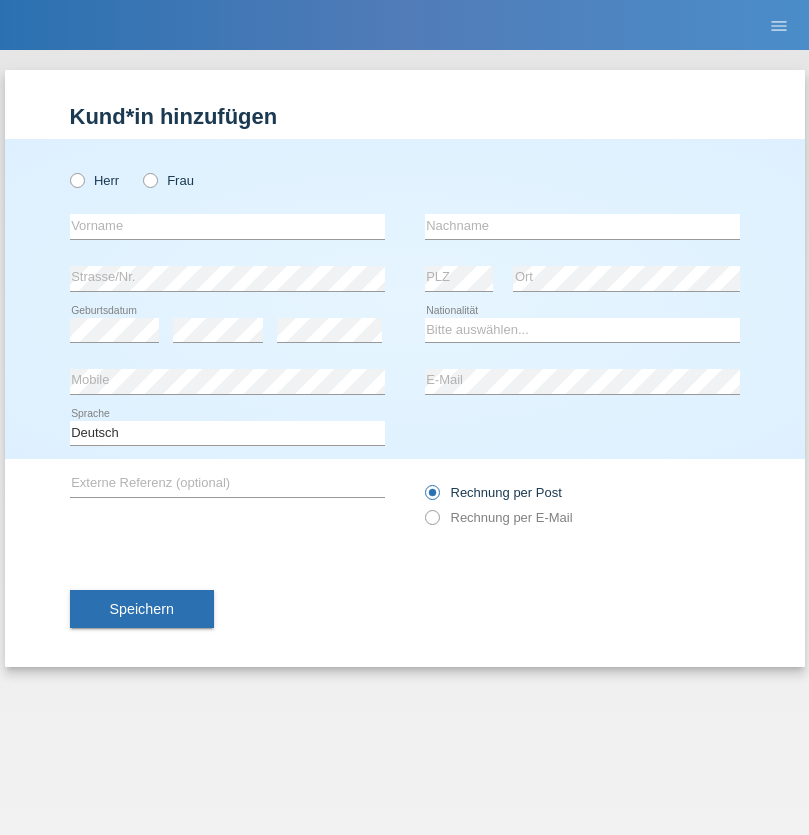 scroll, scrollTop: 0, scrollLeft: 0, axis: both 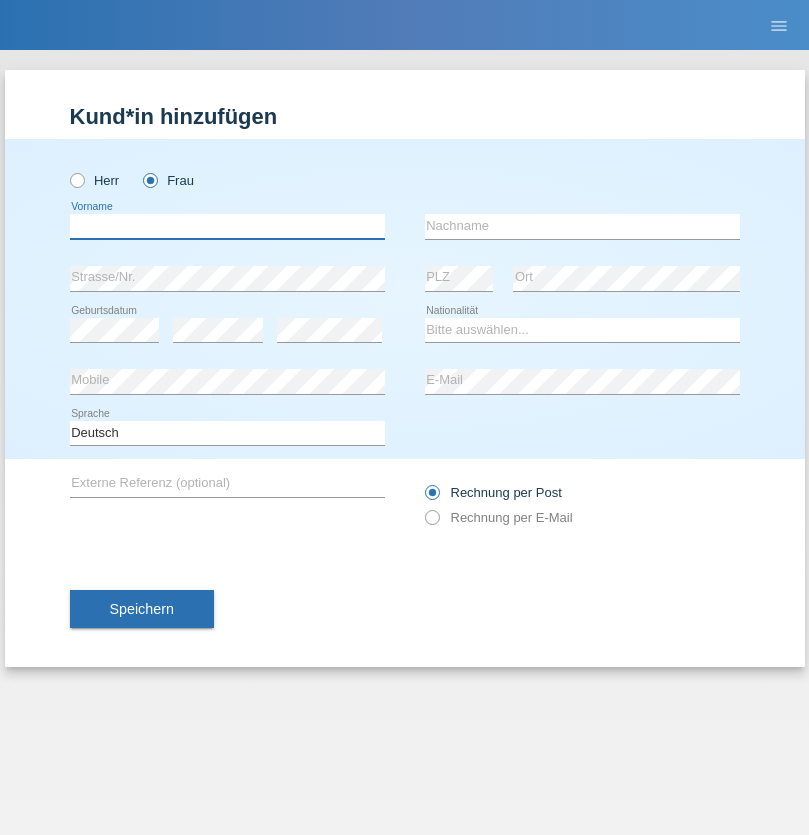 click at bounding box center (227, 226) 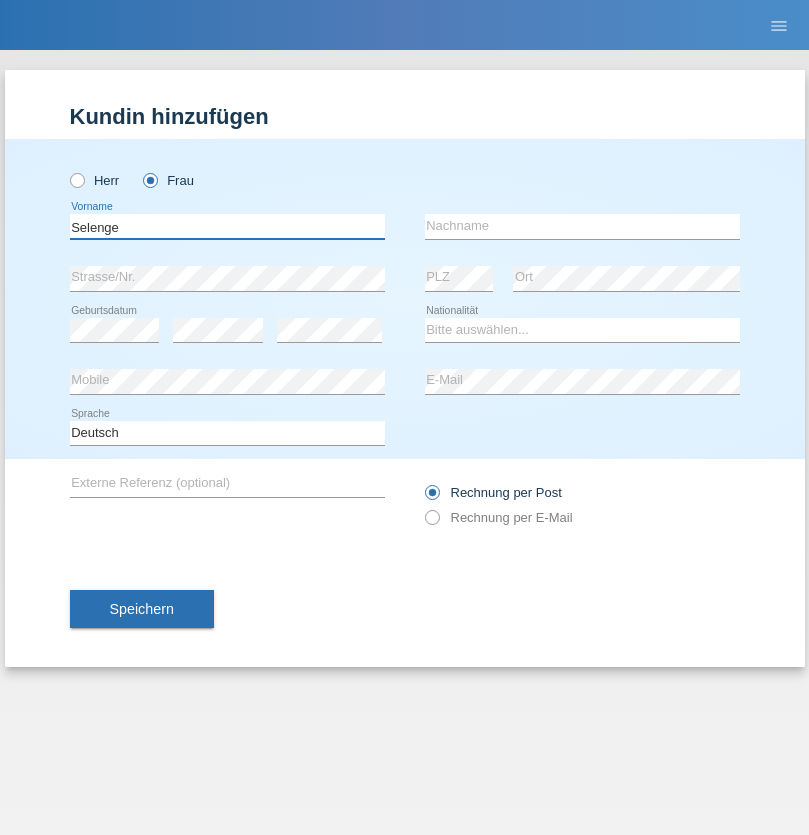 type on "Selenge" 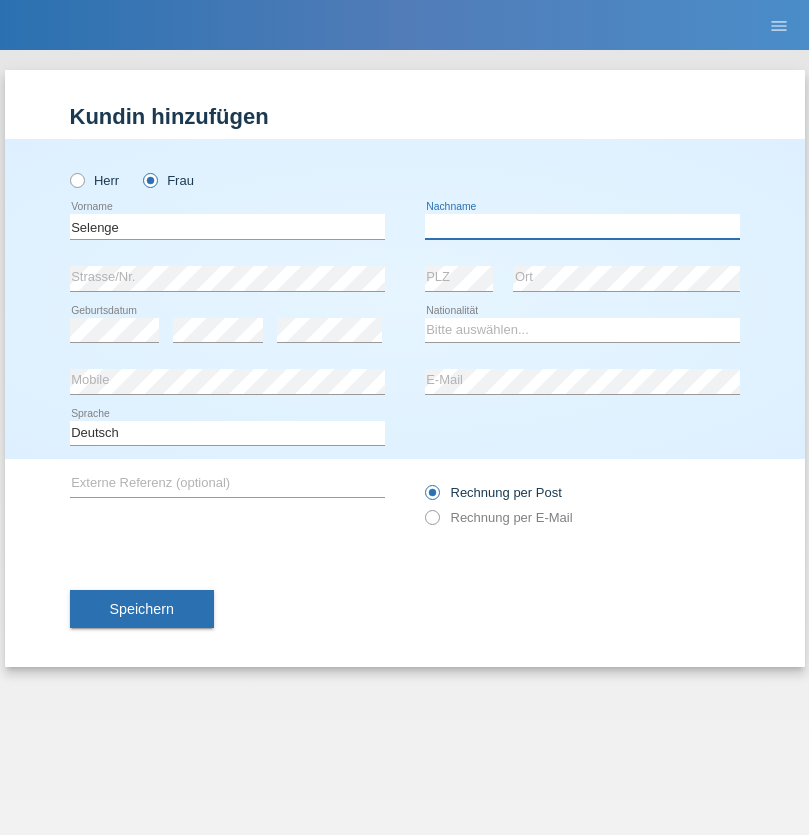 click at bounding box center [582, 226] 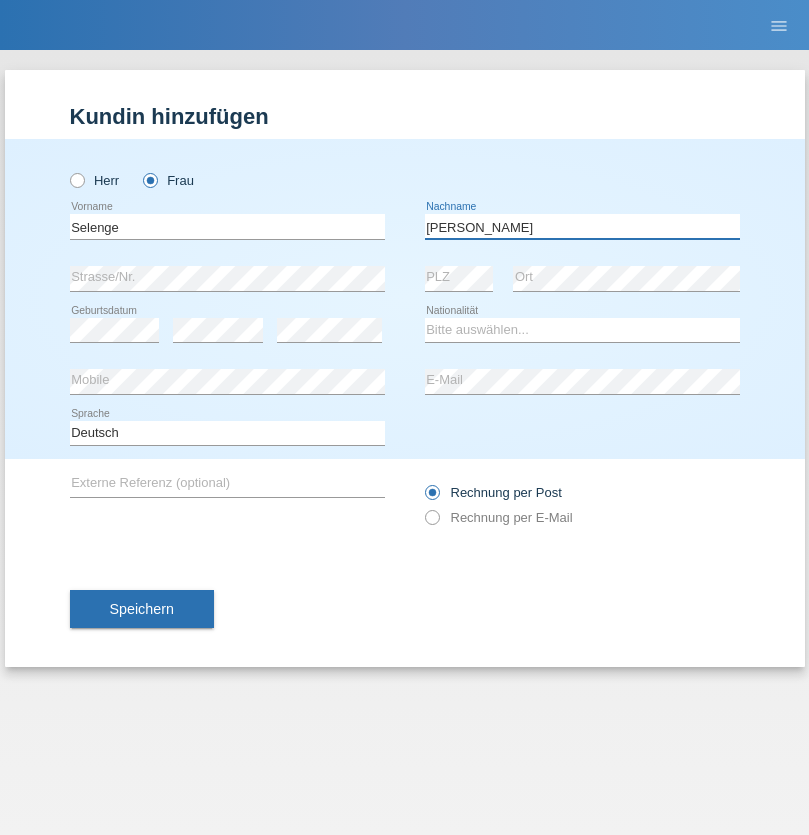 type on "[PERSON_NAME]" 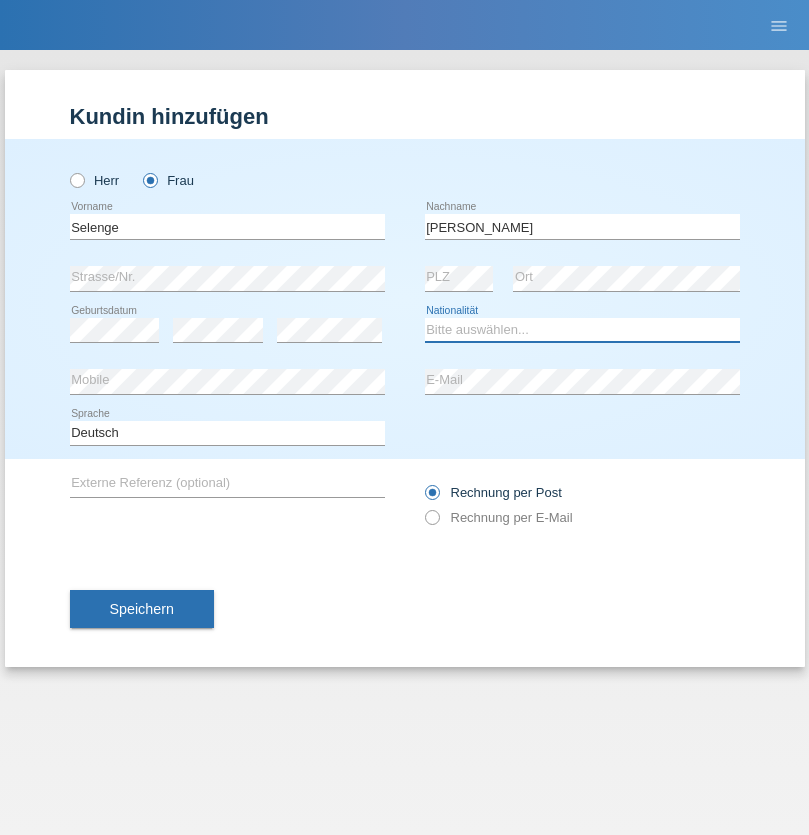 select on "MN" 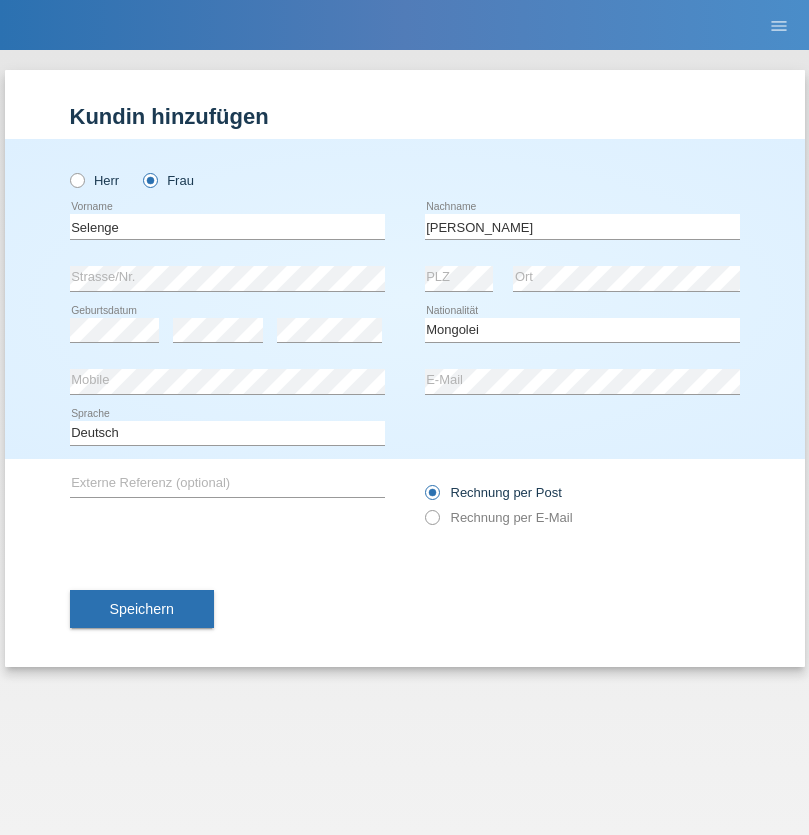 select on "C" 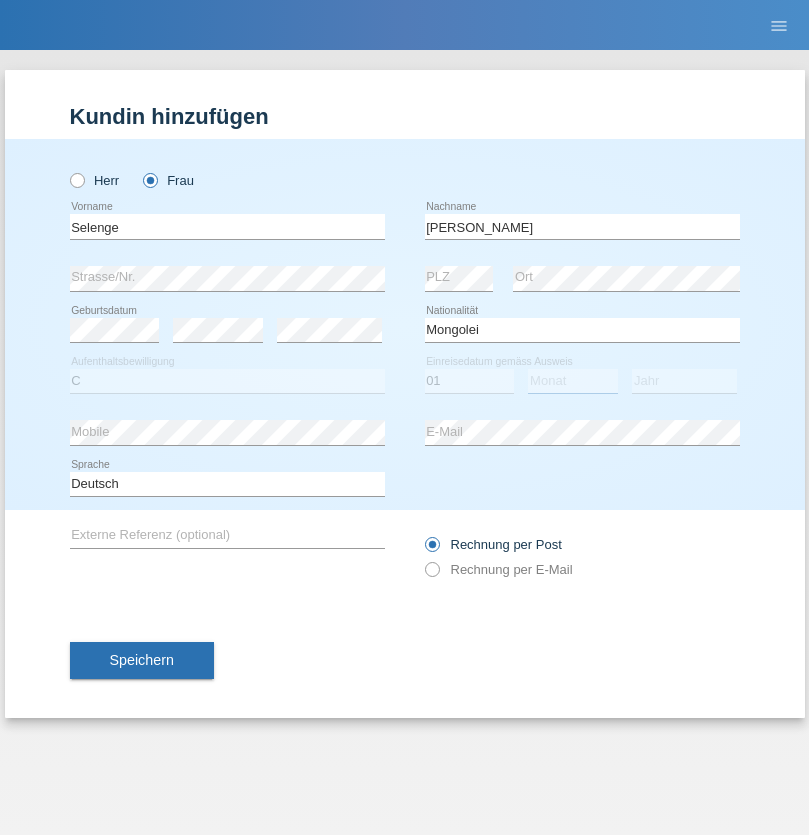 select on "05" 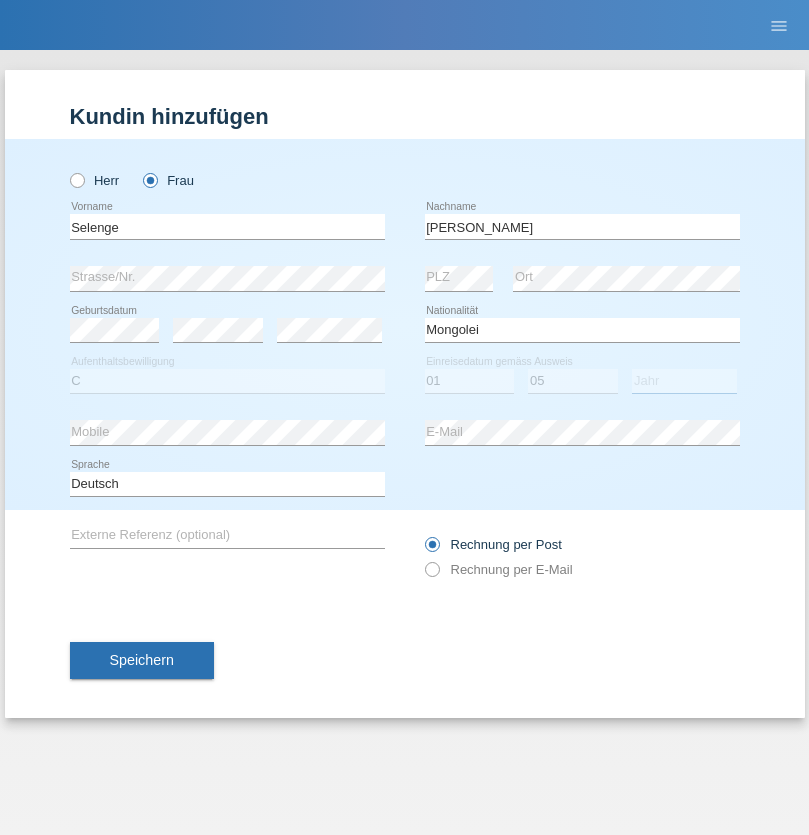 select on "2001" 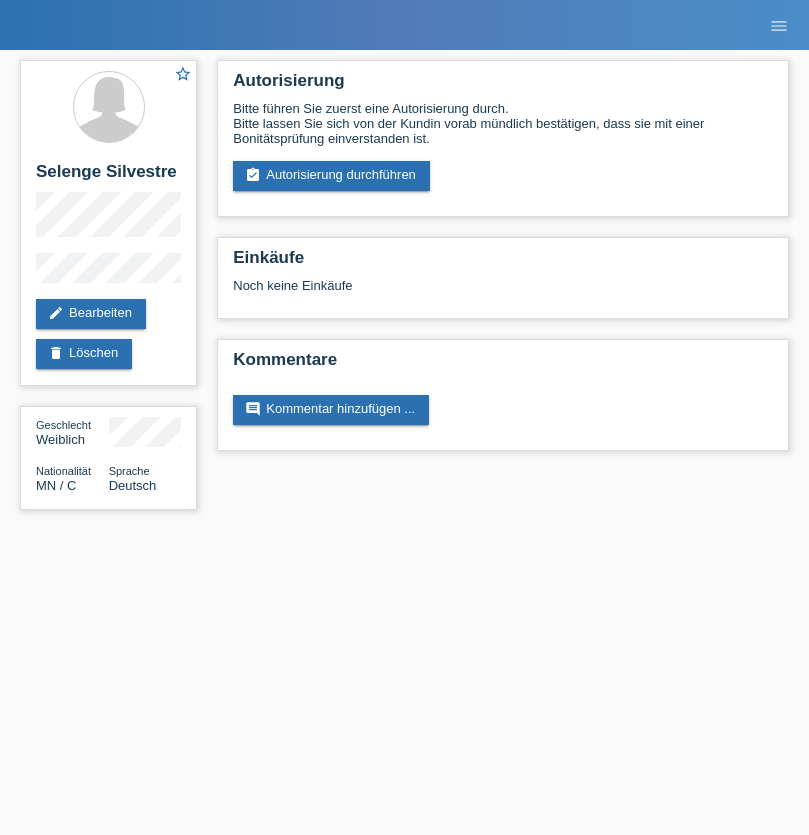 scroll, scrollTop: 0, scrollLeft: 0, axis: both 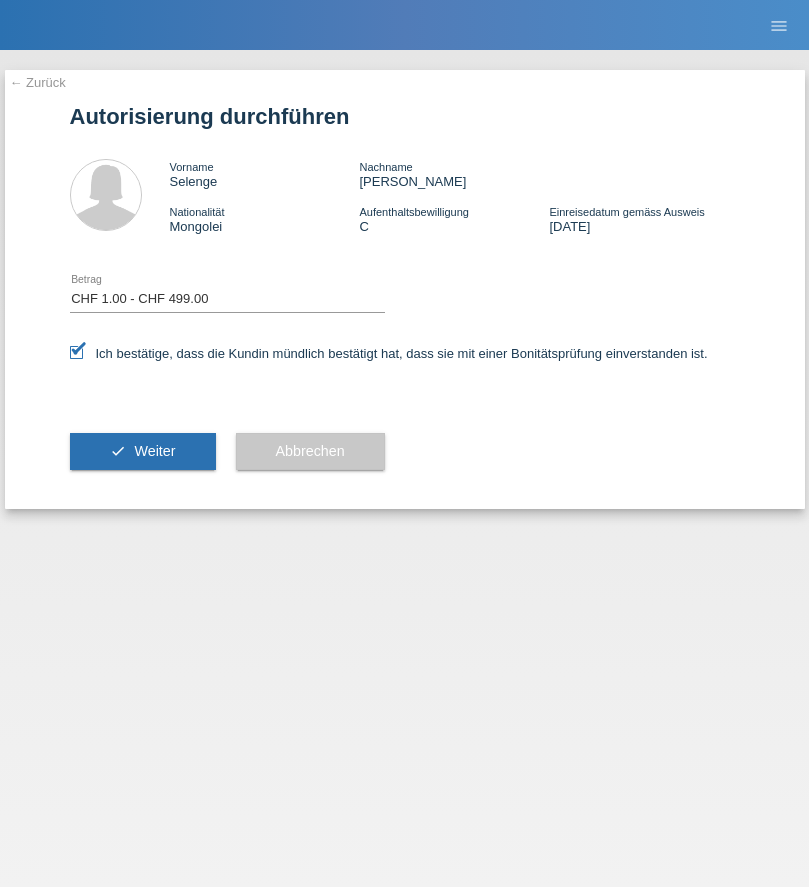 select on "1" 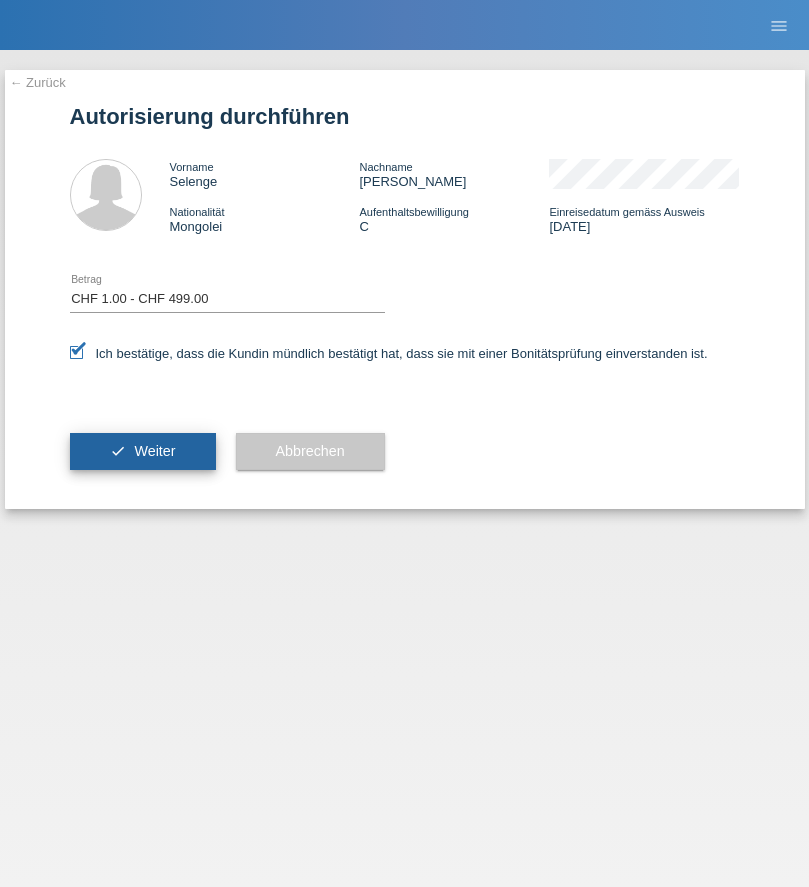 click on "Weiter" at bounding box center [154, 451] 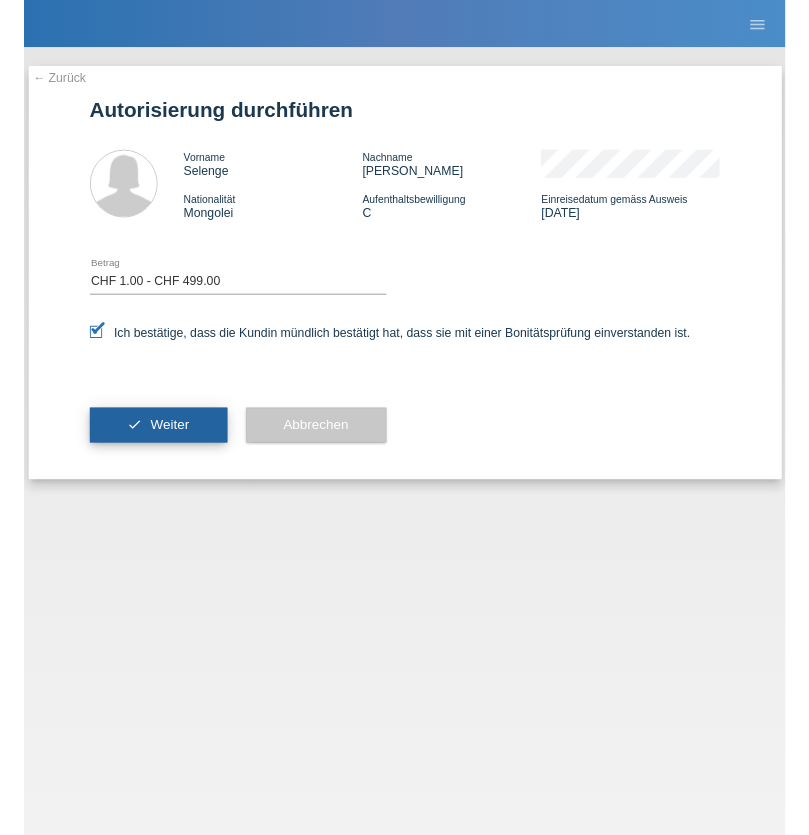 scroll, scrollTop: 0, scrollLeft: 0, axis: both 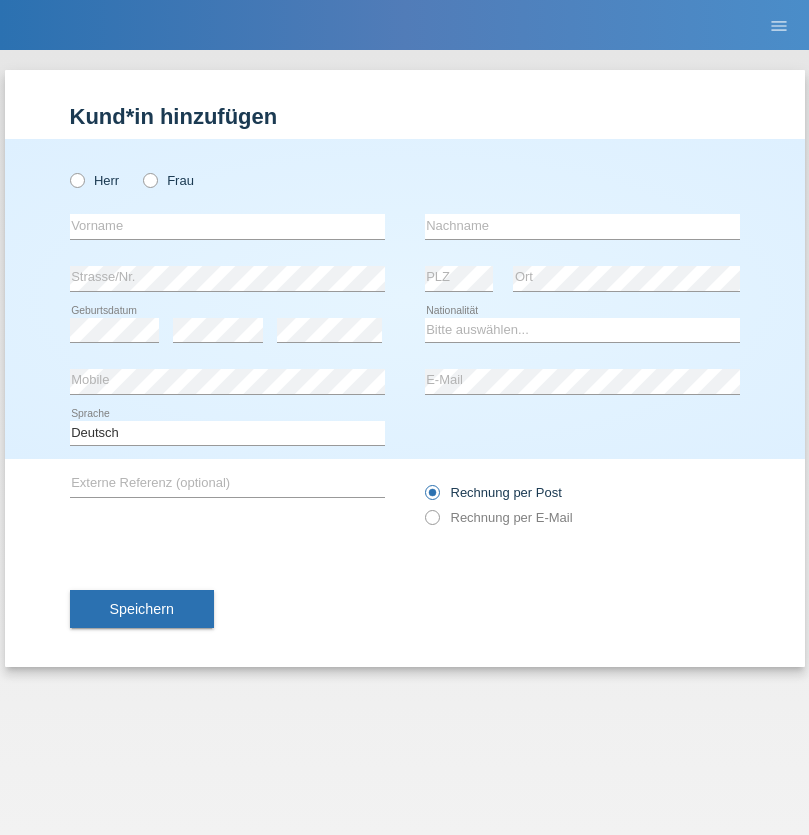 radio on "true" 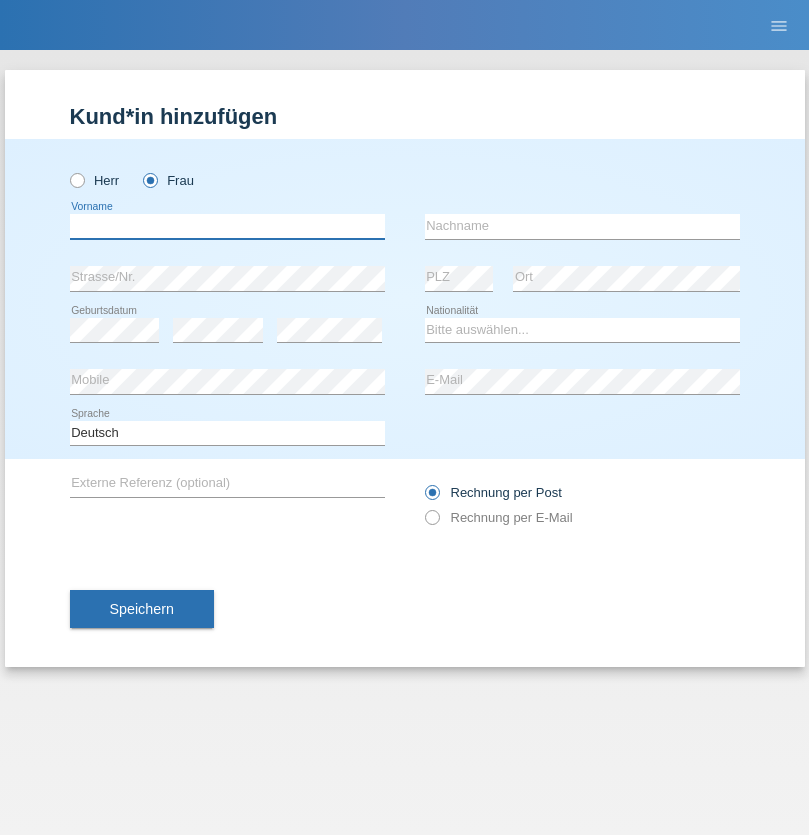 click at bounding box center [227, 226] 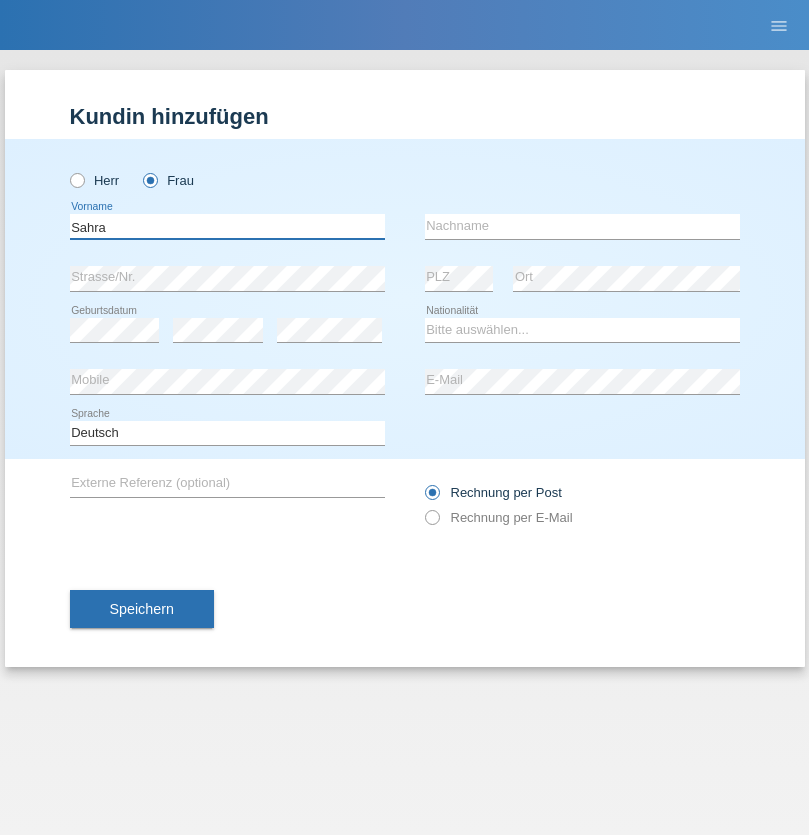 type on "Sahra" 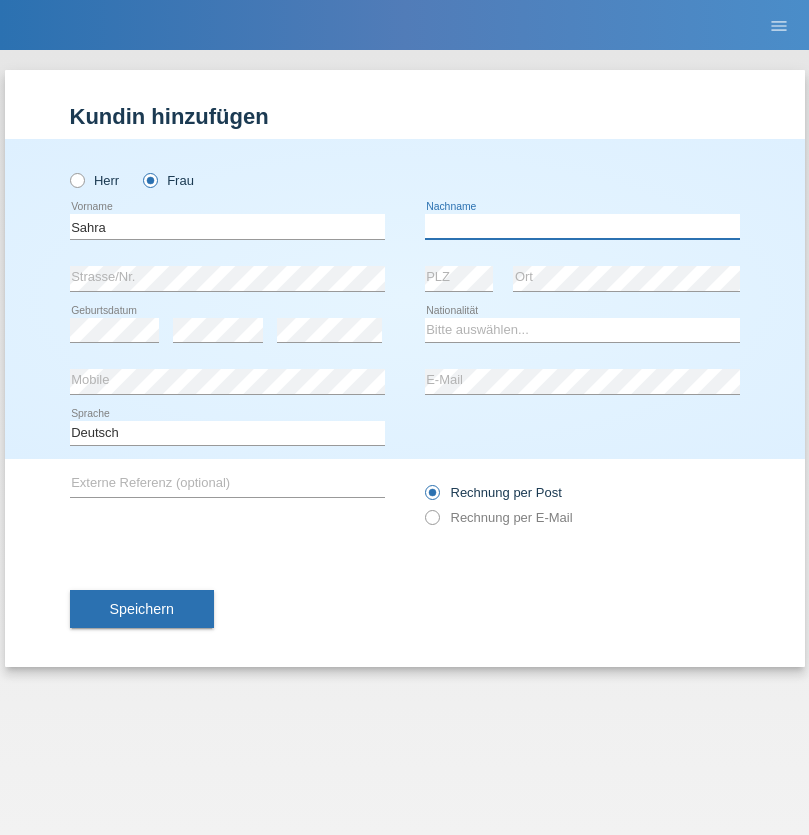 click at bounding box center (582, 226) 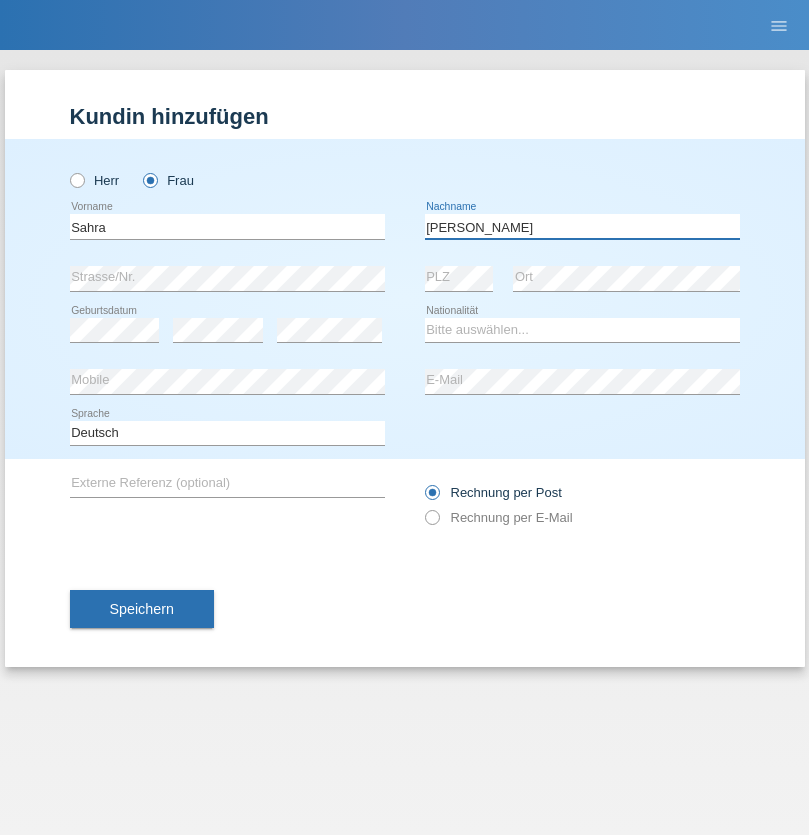 type on "Mahamud hasan" 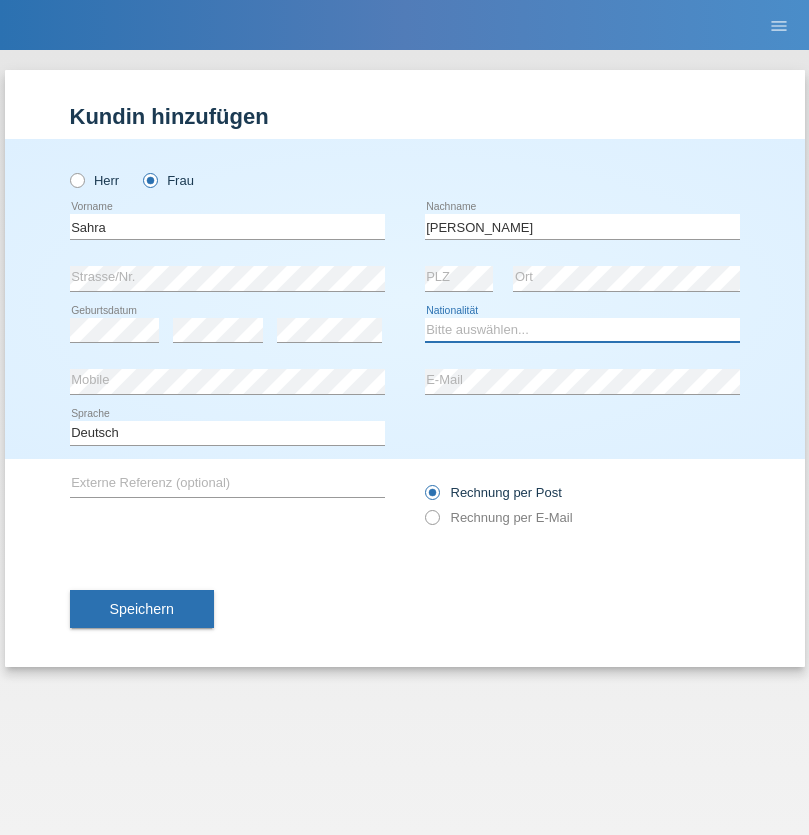 select on "SO" 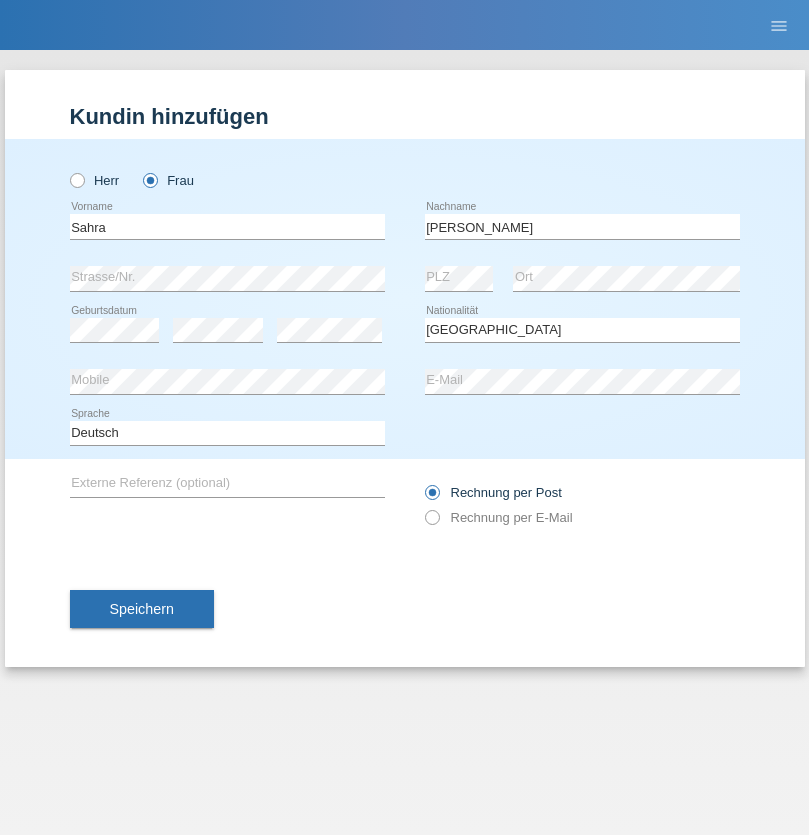select on "C" 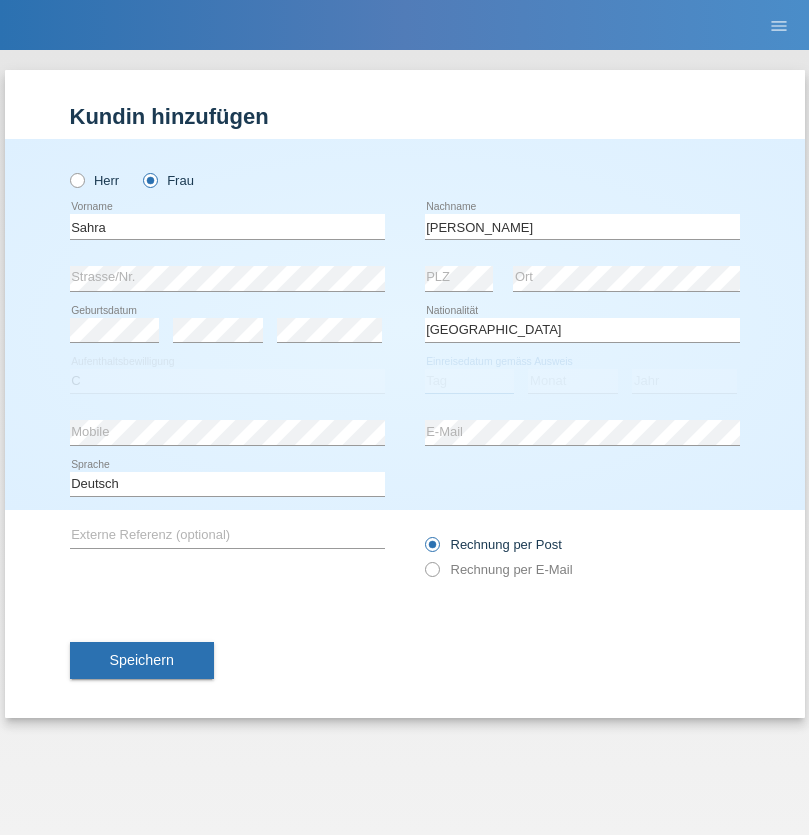 select on "28" 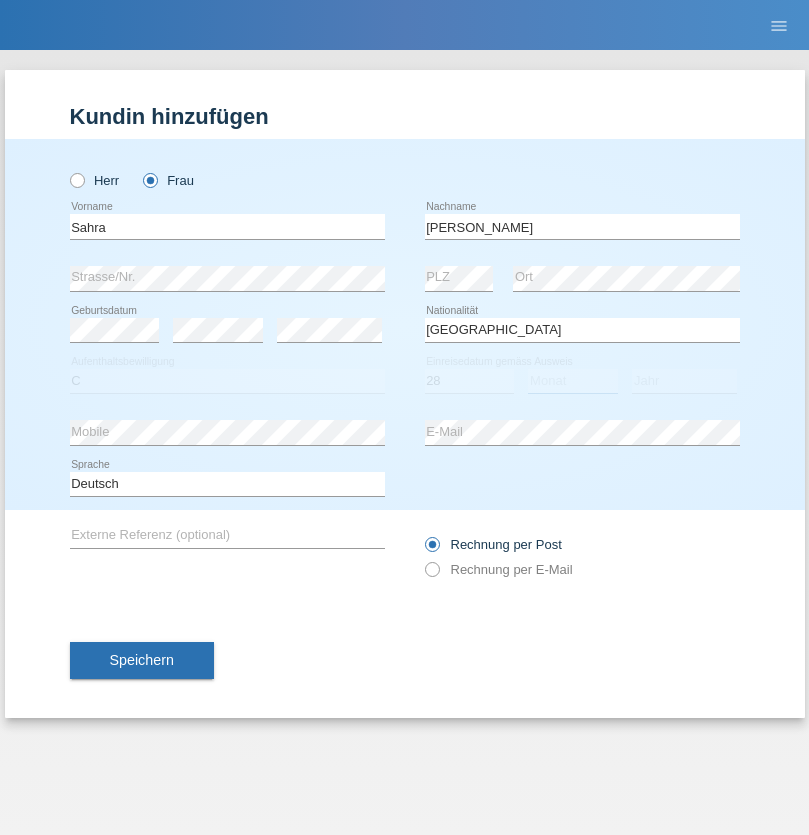 select on "02" 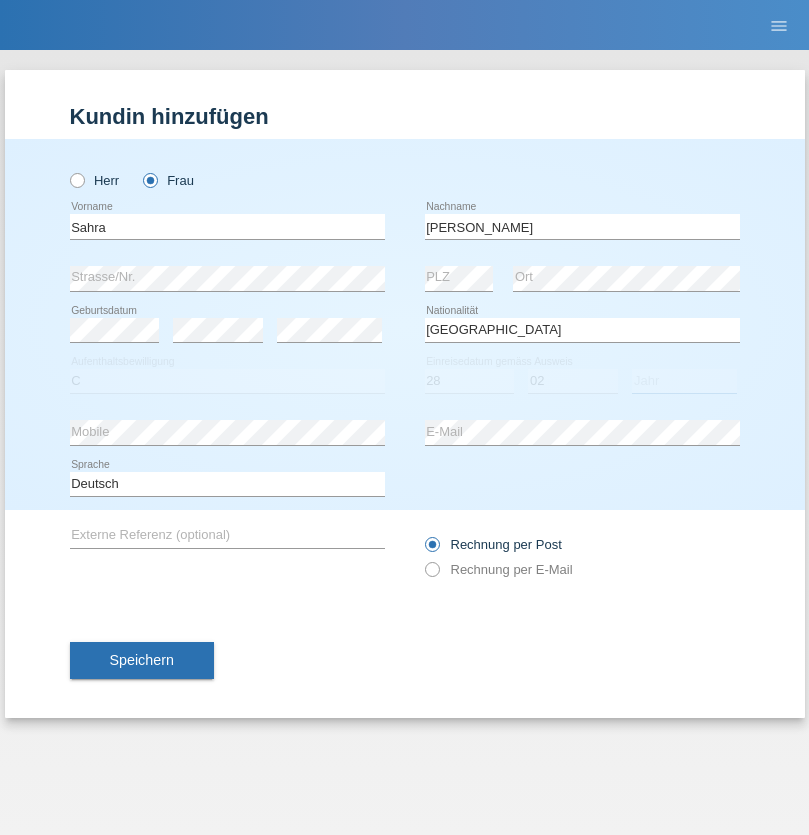 select on "2012" 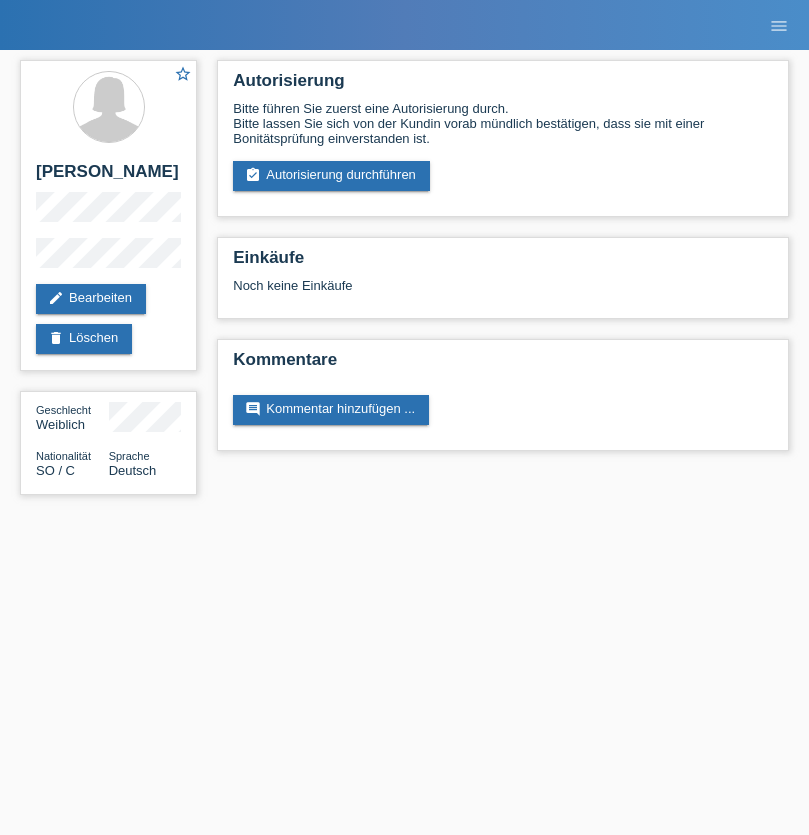 scroll, scrollTop: 0, scrollLeft: 0, axis: both 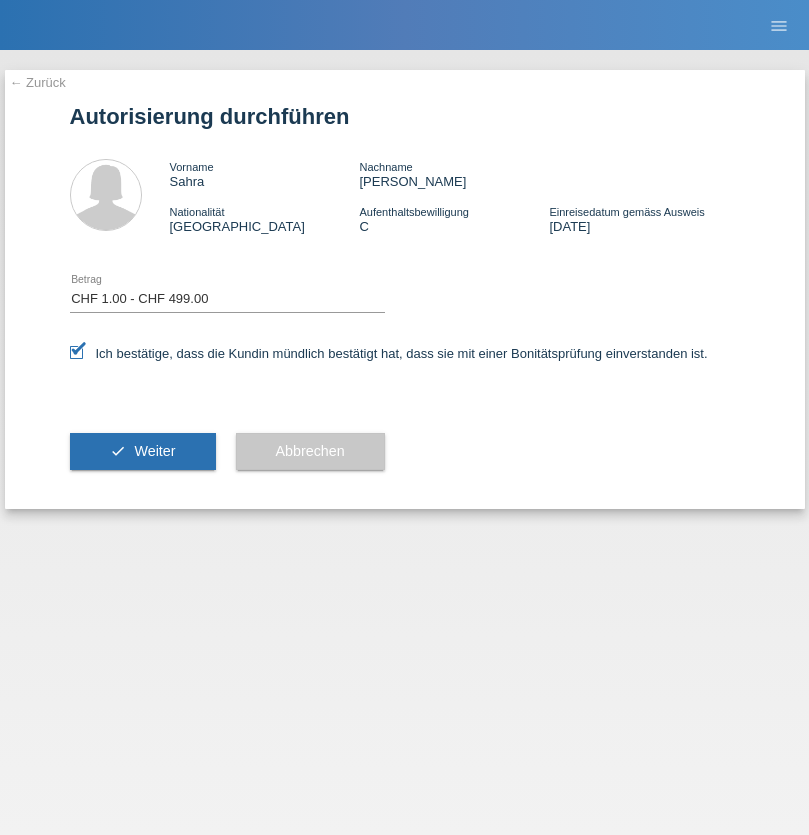 select on "1" 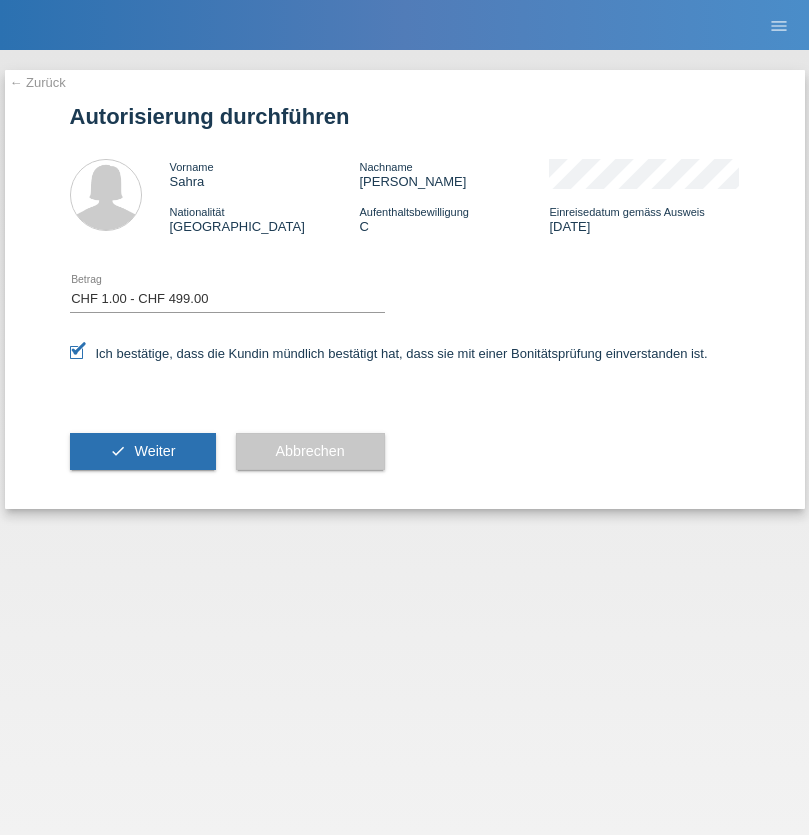 scroll, scrollTop: 0, scrollLeft: 0, axis: both 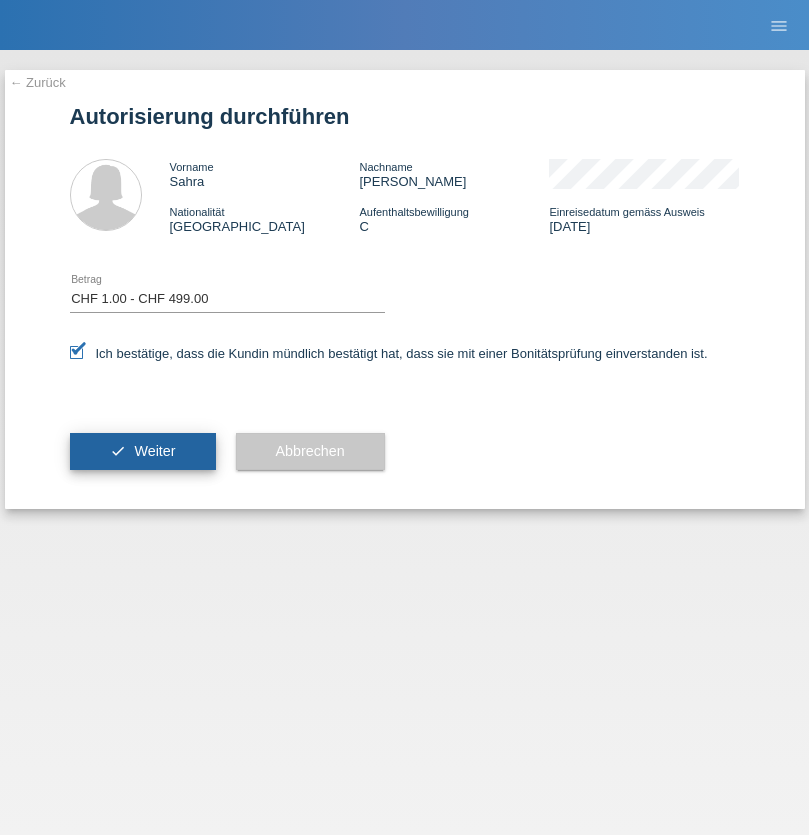 click on "Weiter" at bounding box center [154, 451] 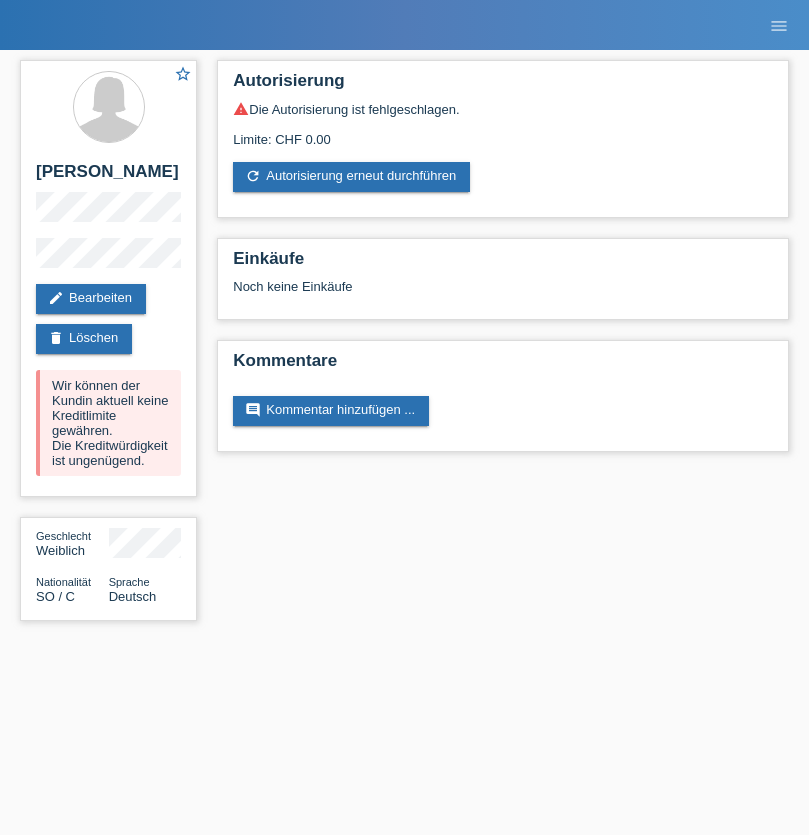 scroll, scrollTop: 0, scrollLeft: 0, axis: both 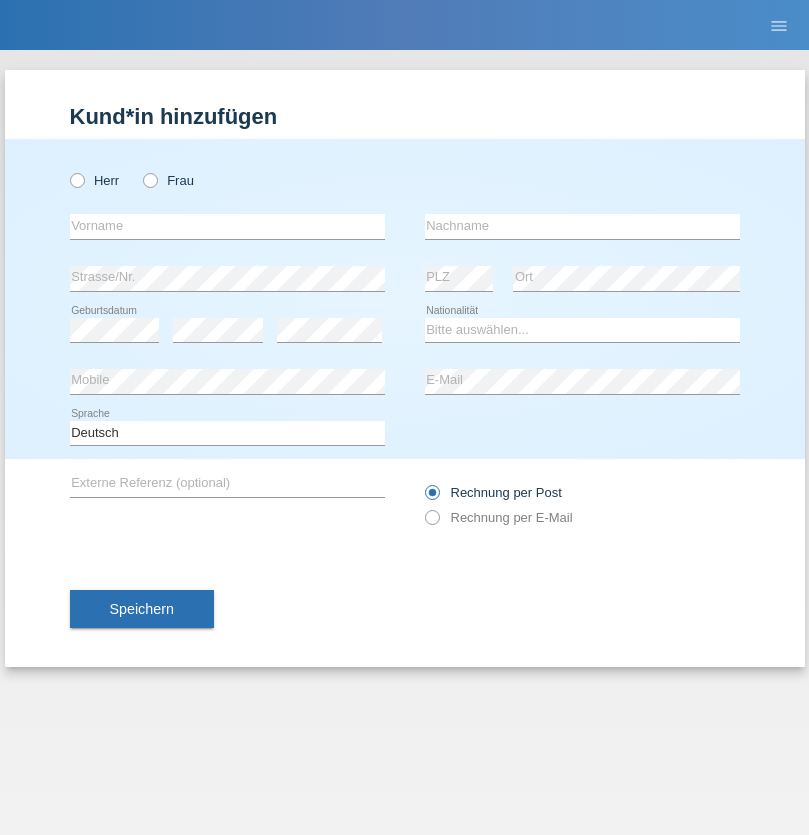 radio on "true" 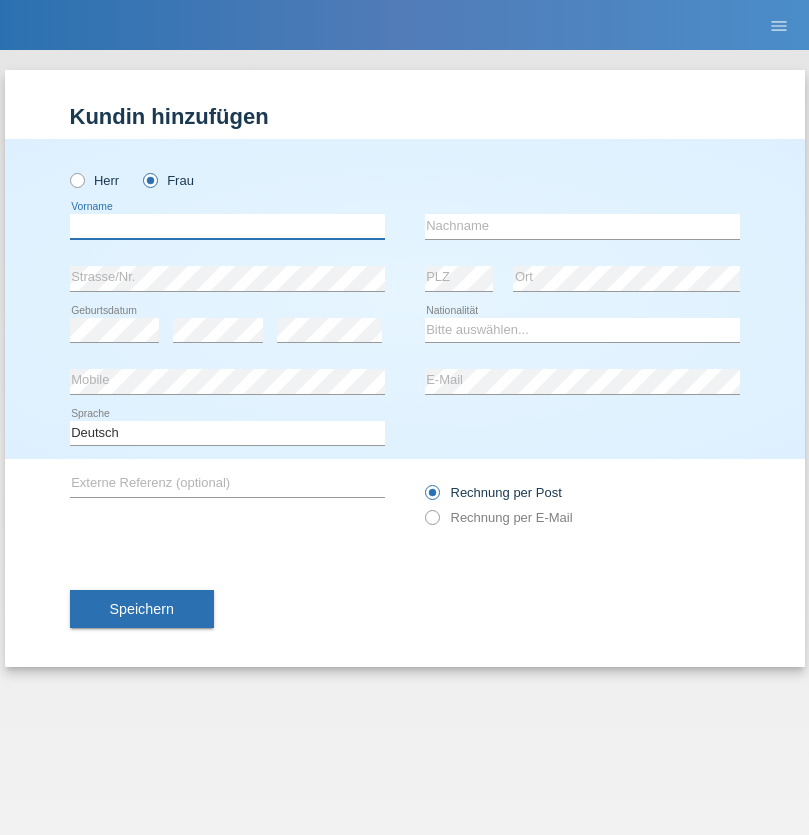 click at bounding box center [227, 226] 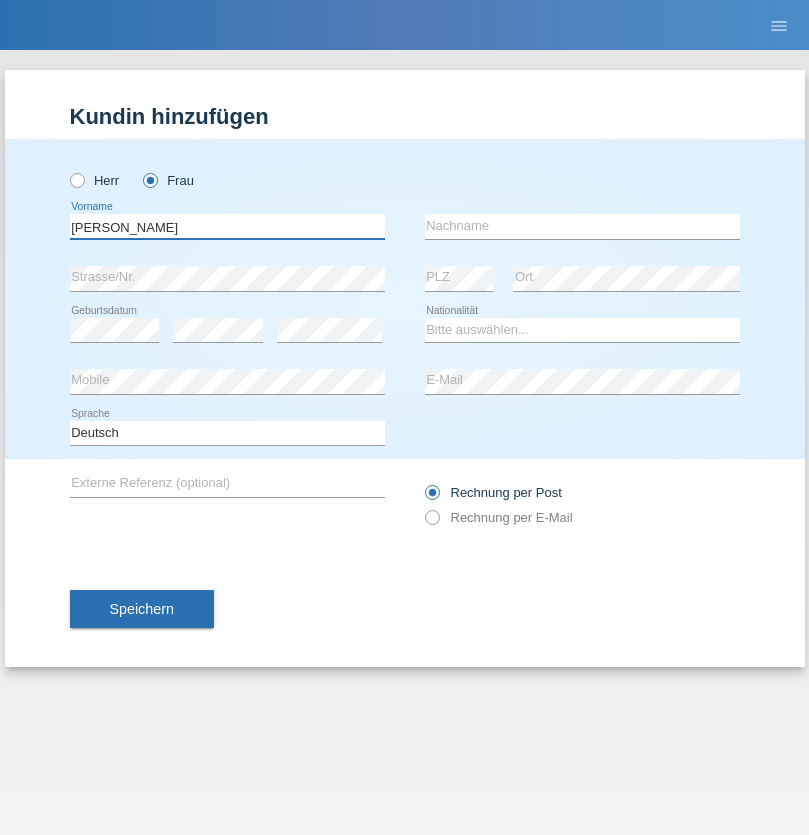 type on "Alberto" 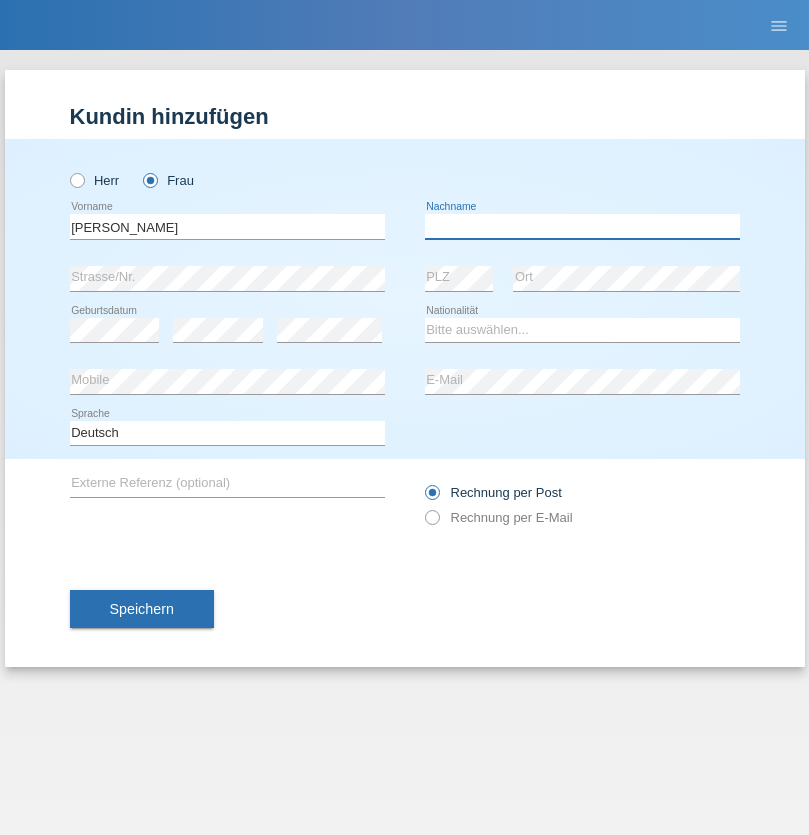click at bounding box center (582, 226) 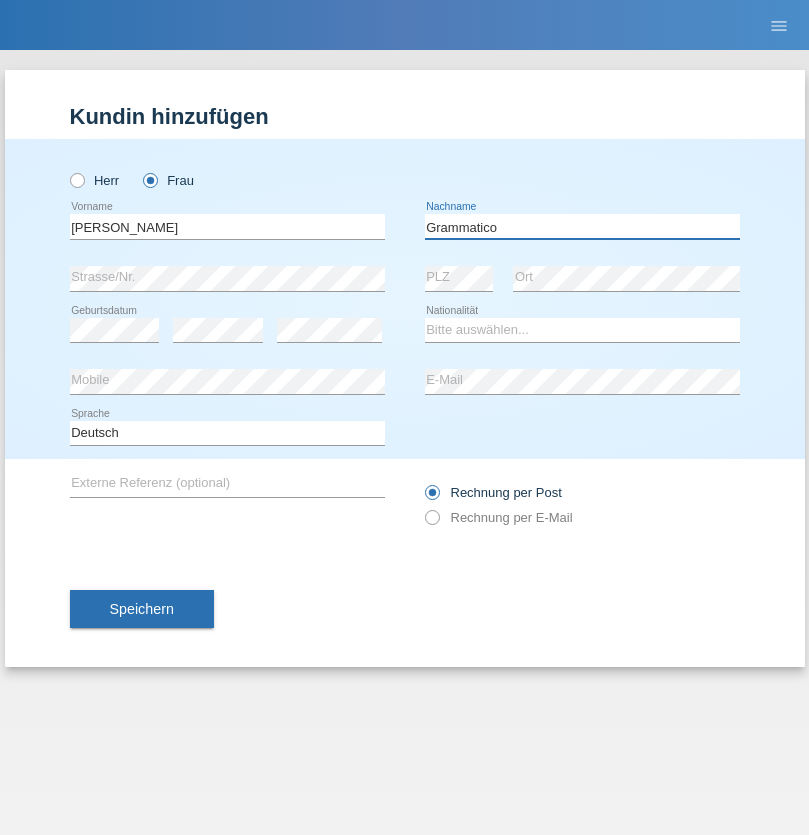 type on "Grammatico" 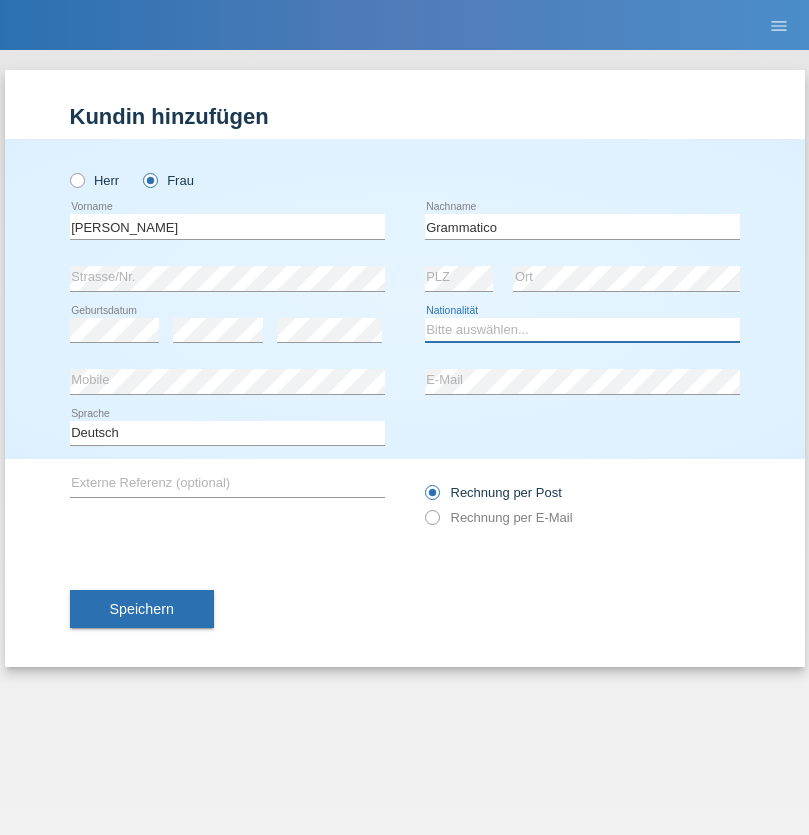 select on "CH" 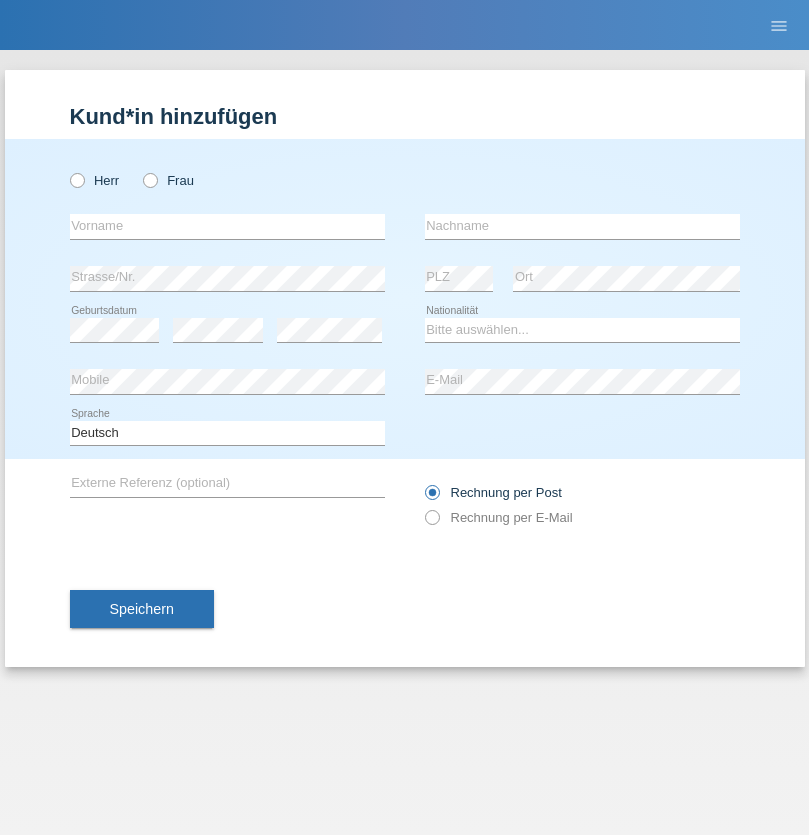 scroll, scrollTop: 0, scrollLeft: 0, axis: both 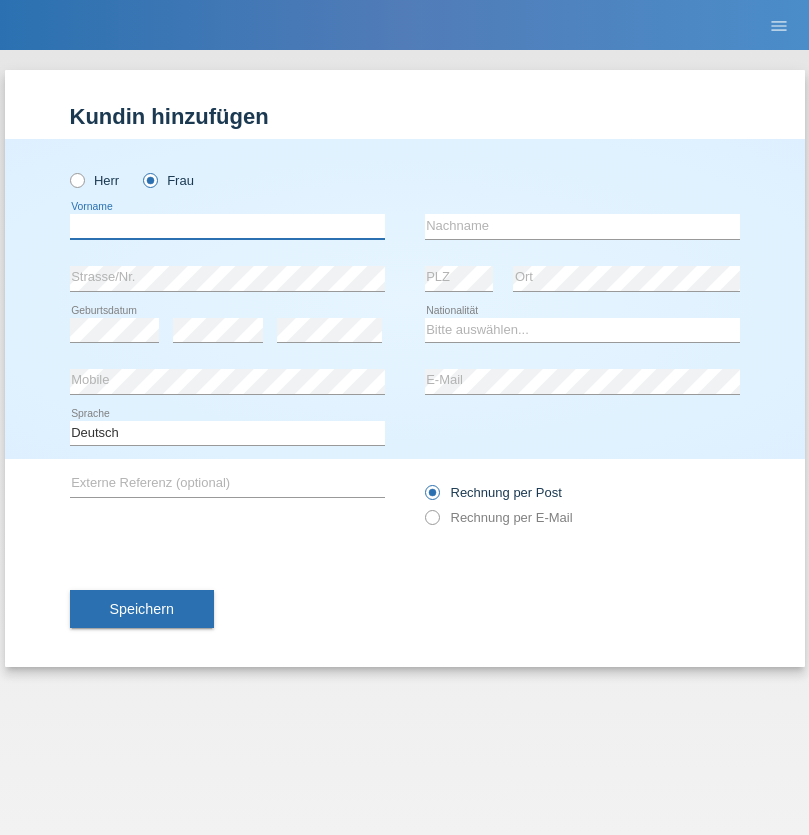 click at bounding box center (227, 226) 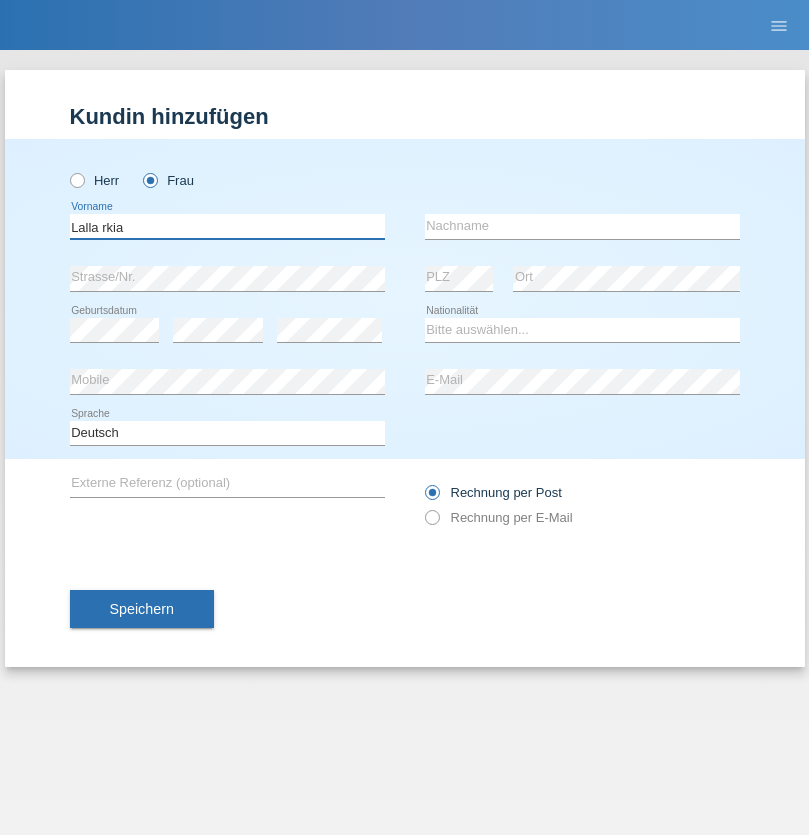 type on "Lalla rkia" 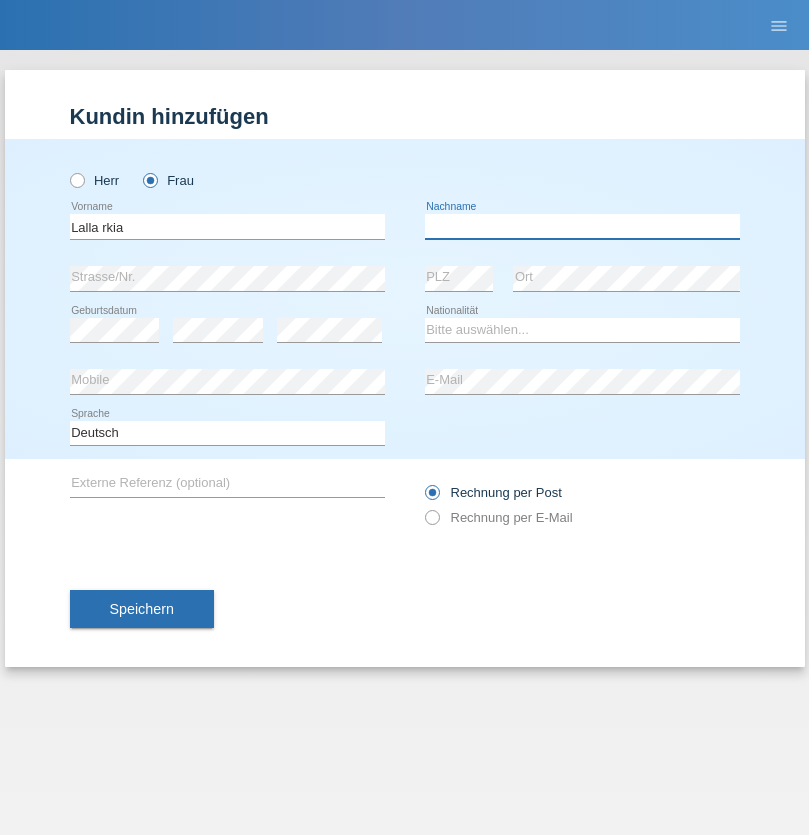 click at bounding box center (582, 226) 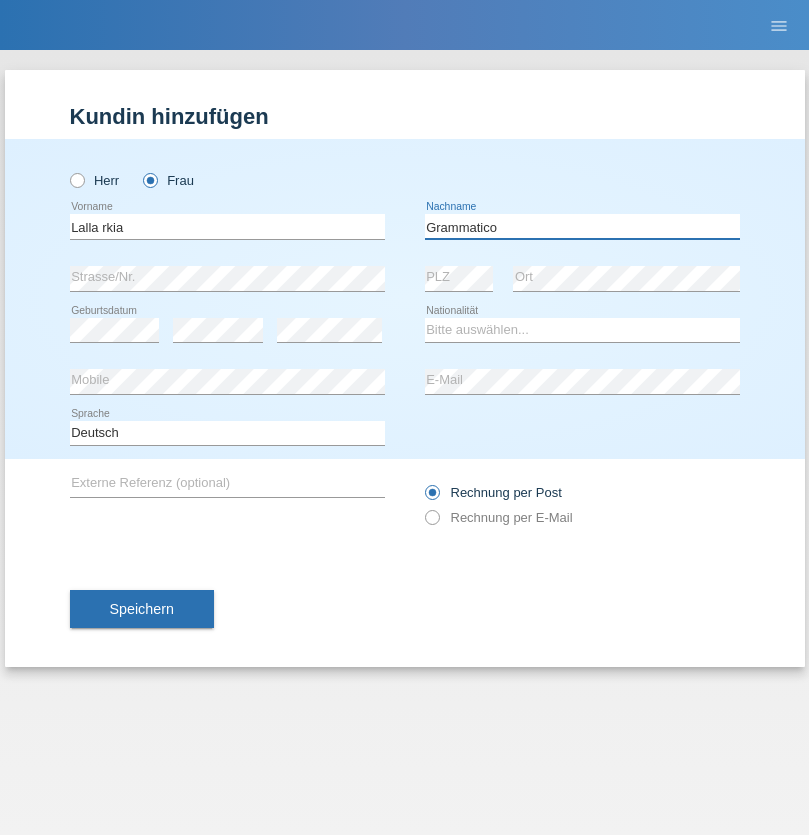 type on "Grammatico" 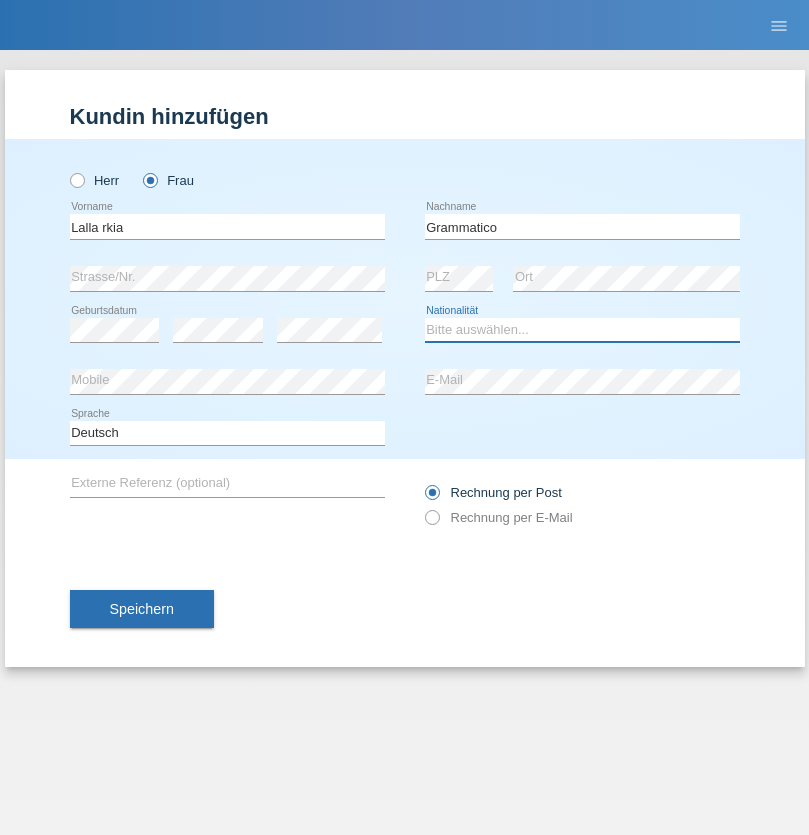 select on "CH" 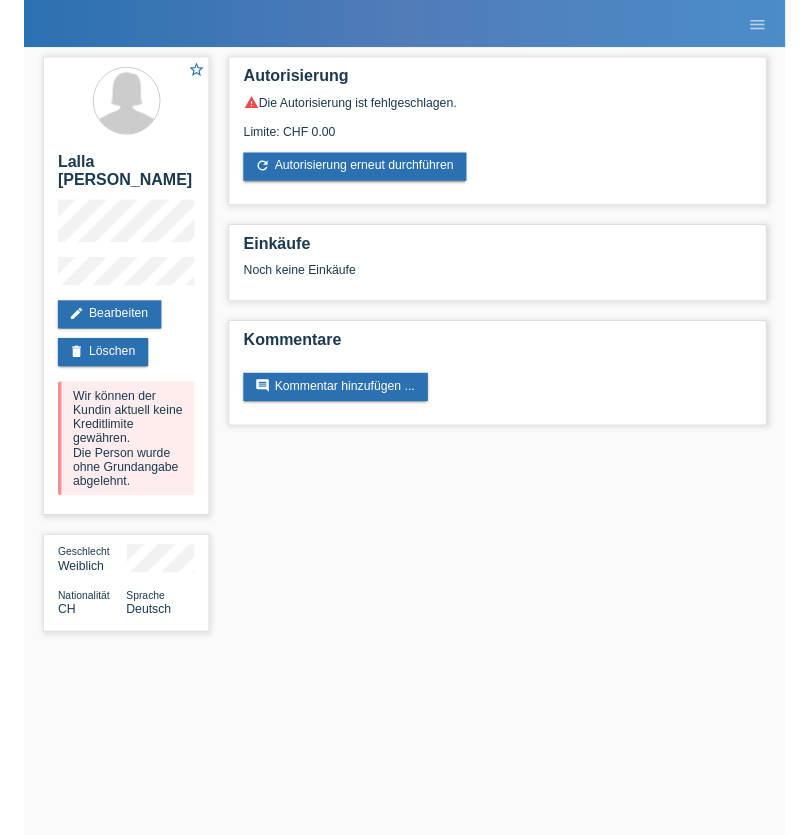 scroll, scrollTop: 0, scrollLeft: 0, axis: both 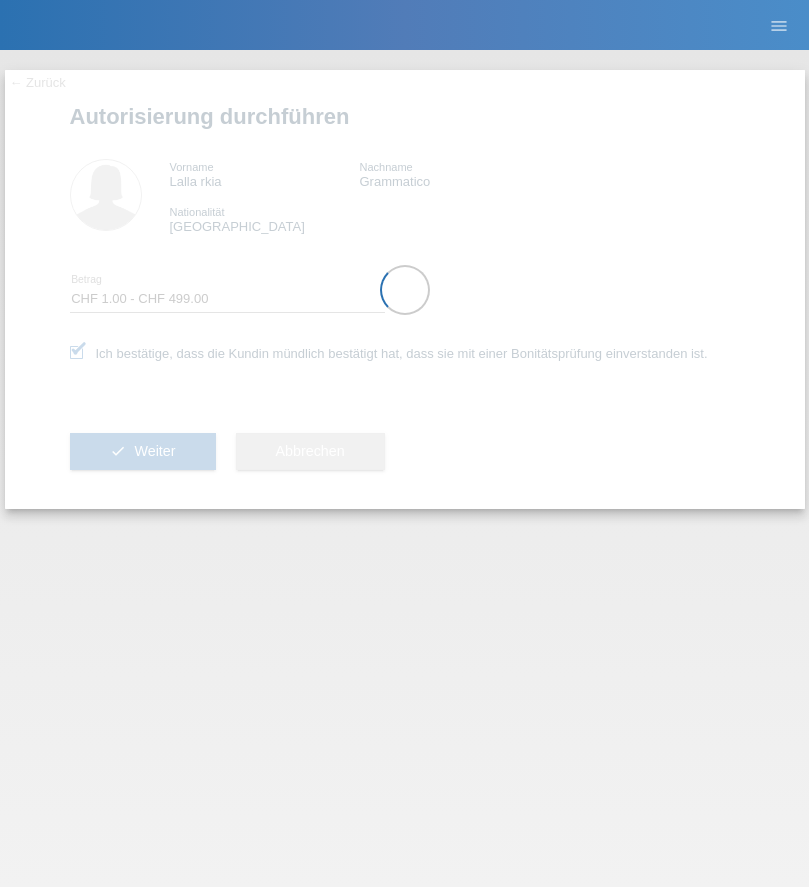 select on "1" 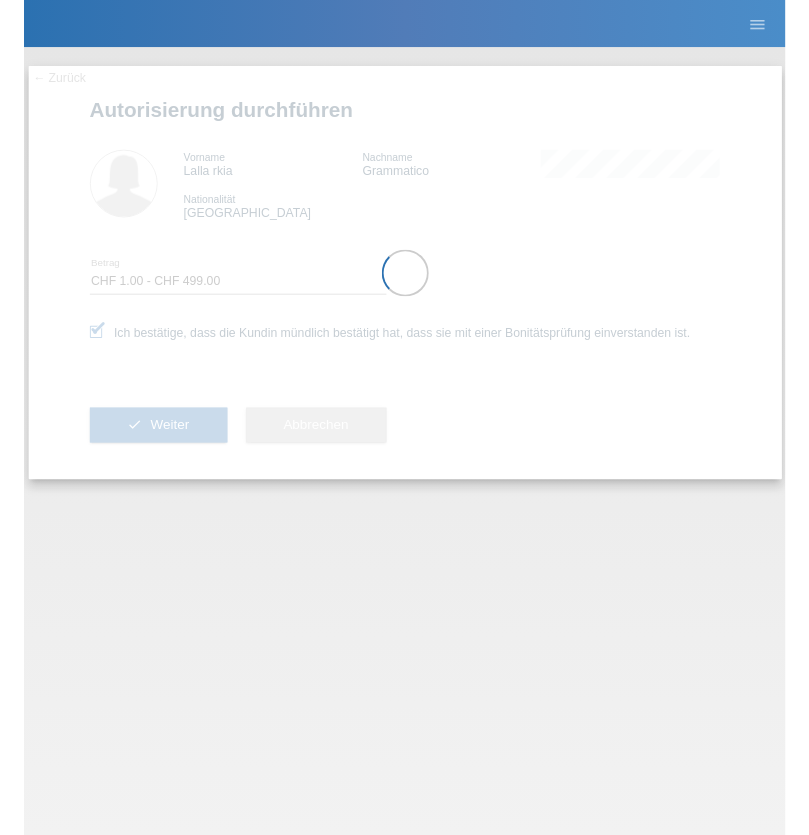 scroll, scrollTop: 0, scrollLeft: 0, axis: both 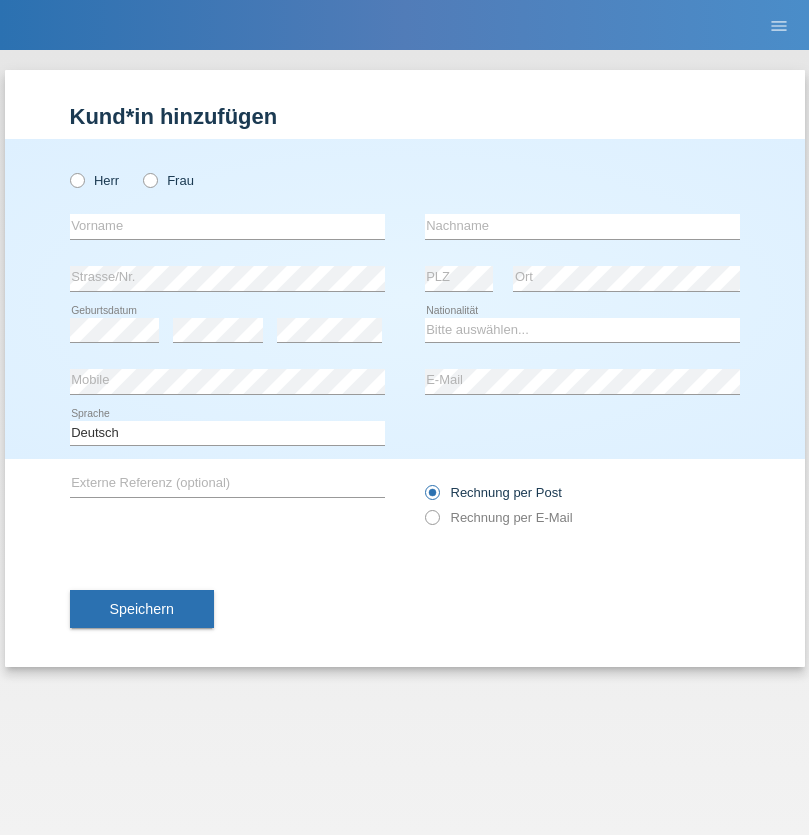 radio on "true" 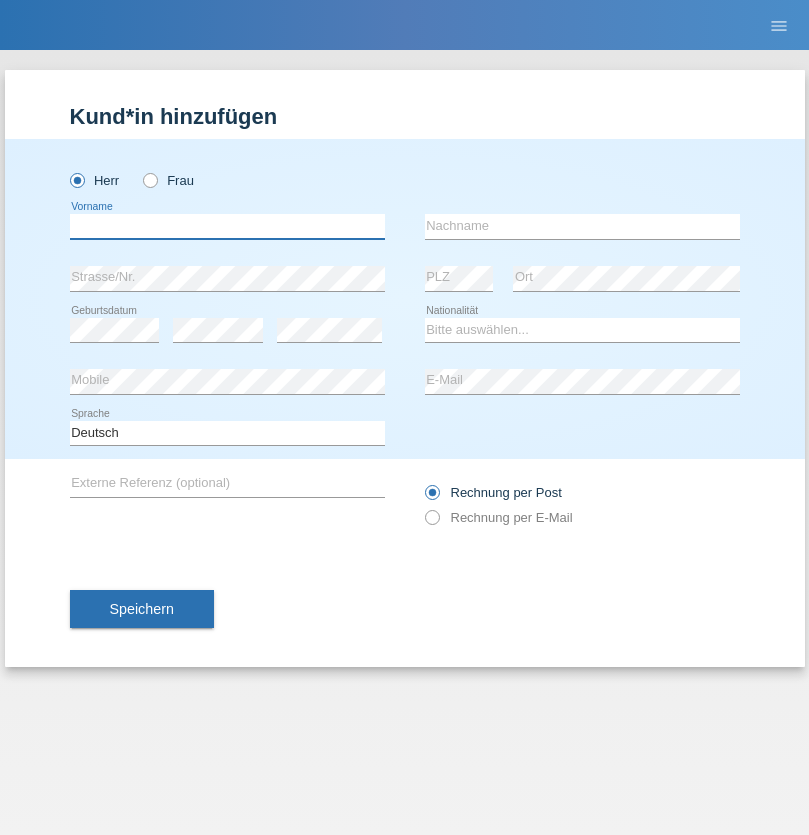 click at bounding box center (227, 226) 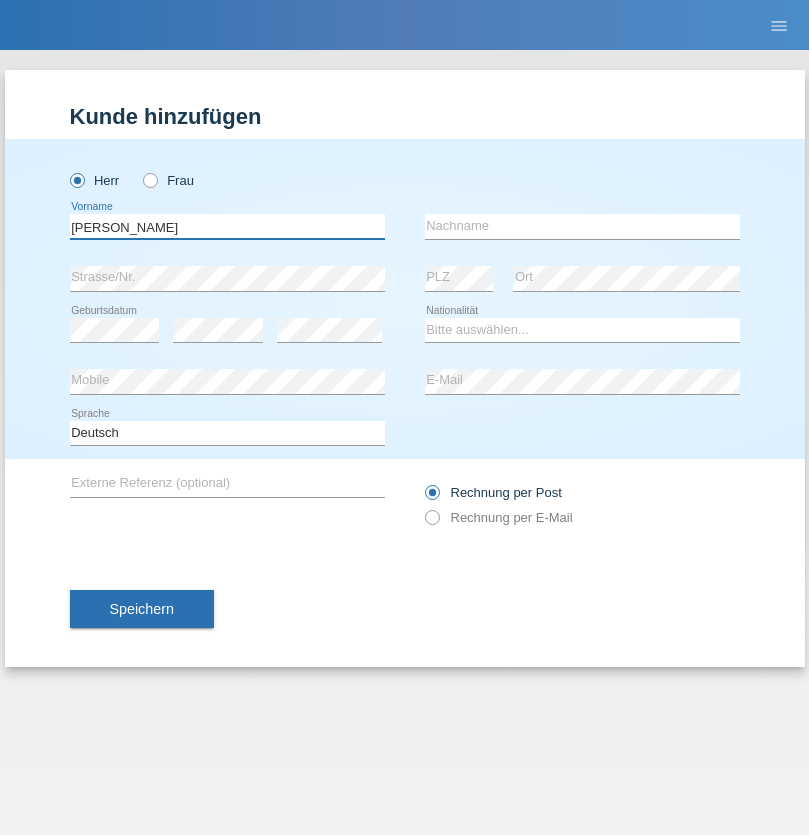 type on "Ivo" 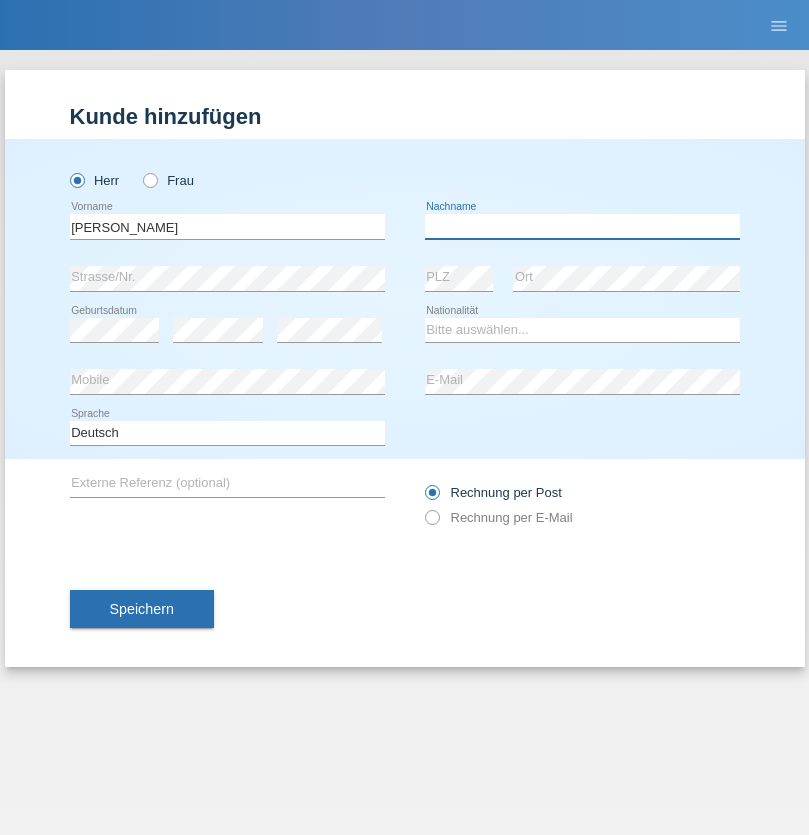 click at bounding box center [582, 226] 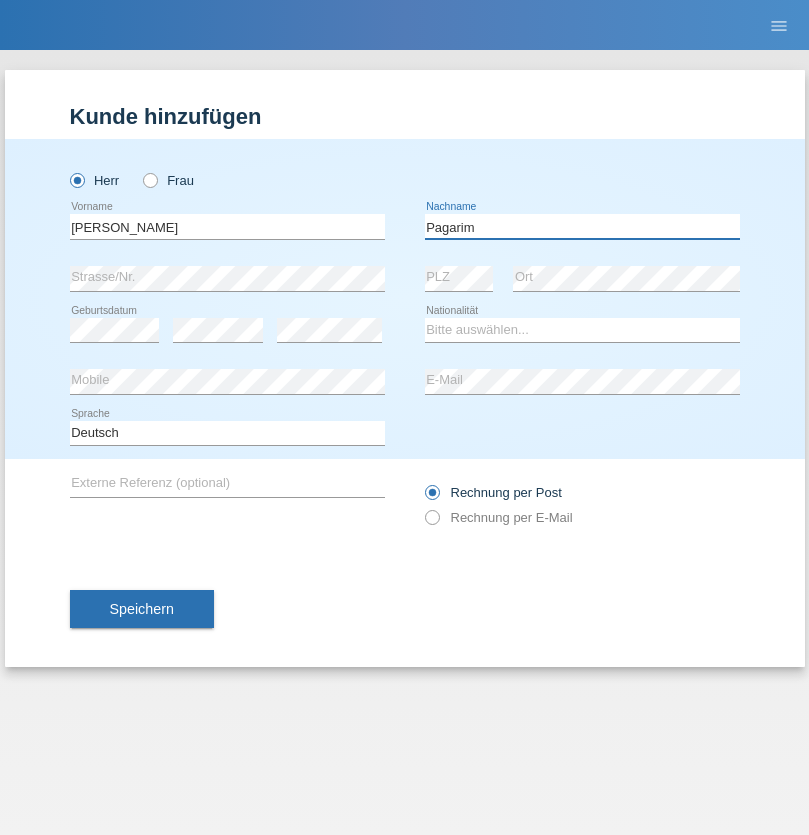type on "Pagarim" 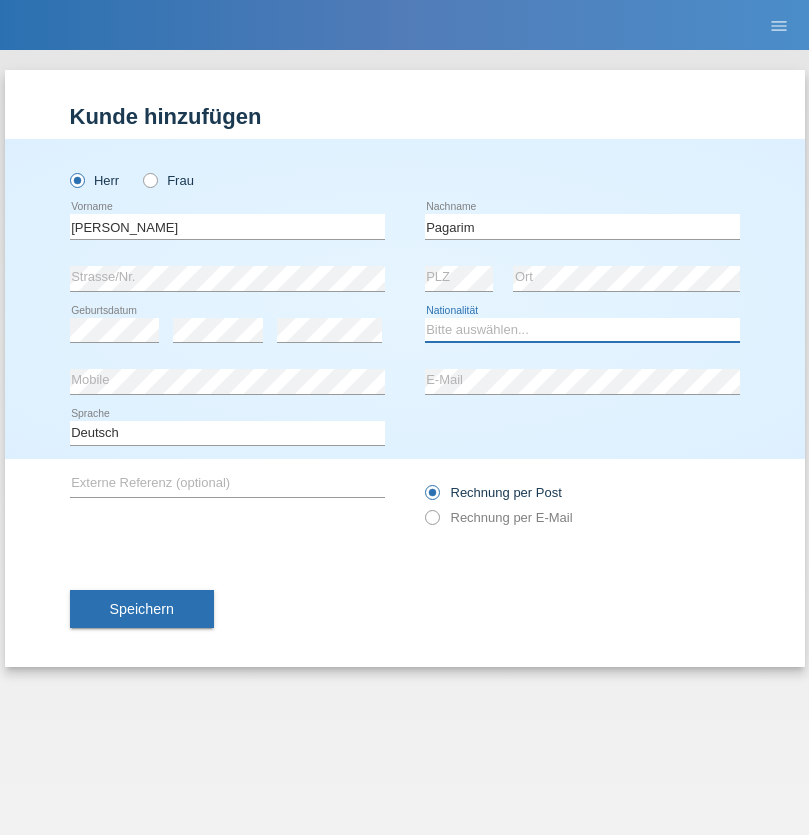 select on "CH" 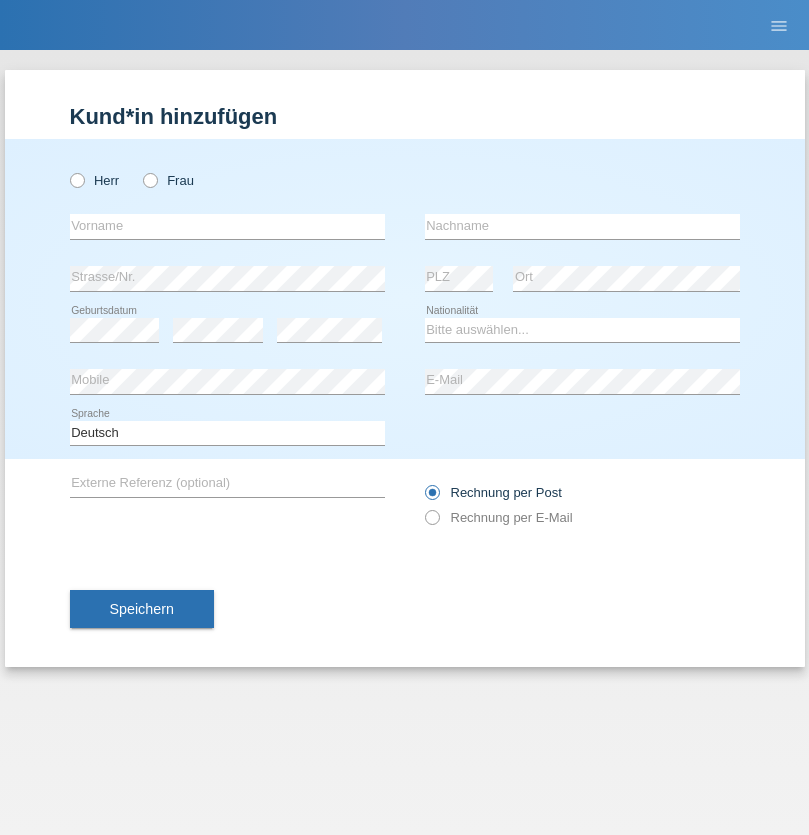 scroll, scrollTop: 0, scrollLeft: 0, axis: both 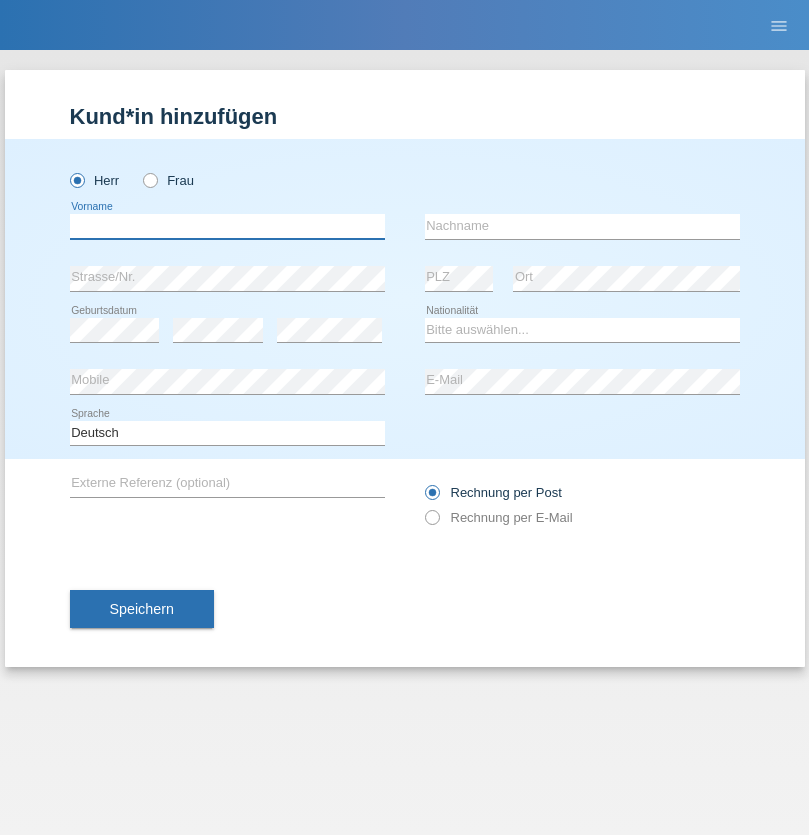 click at bounding box center (227, 226) 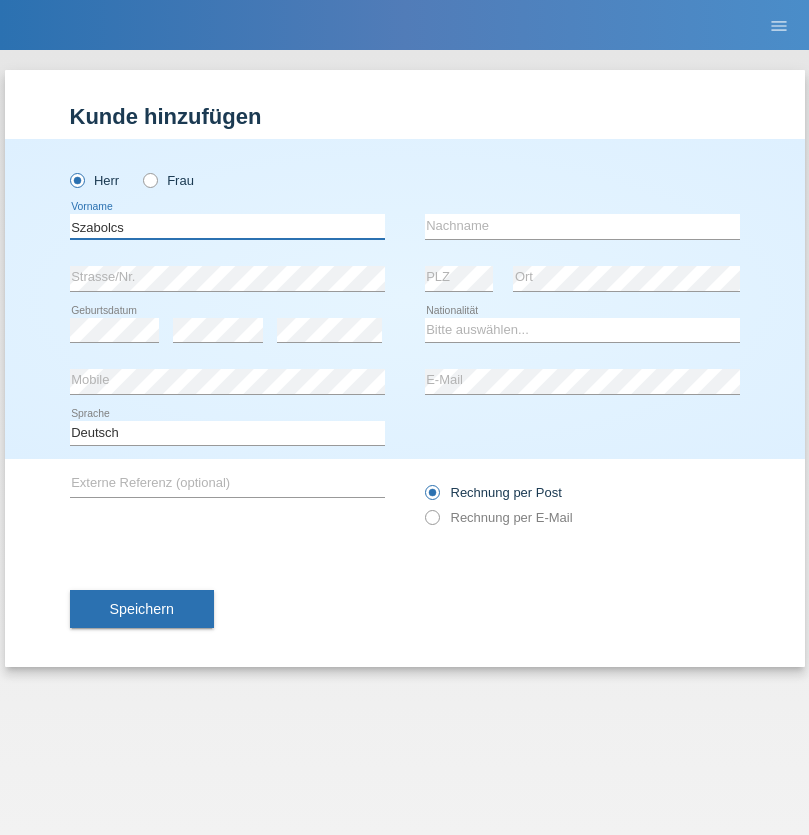 type on "Szabolcs" 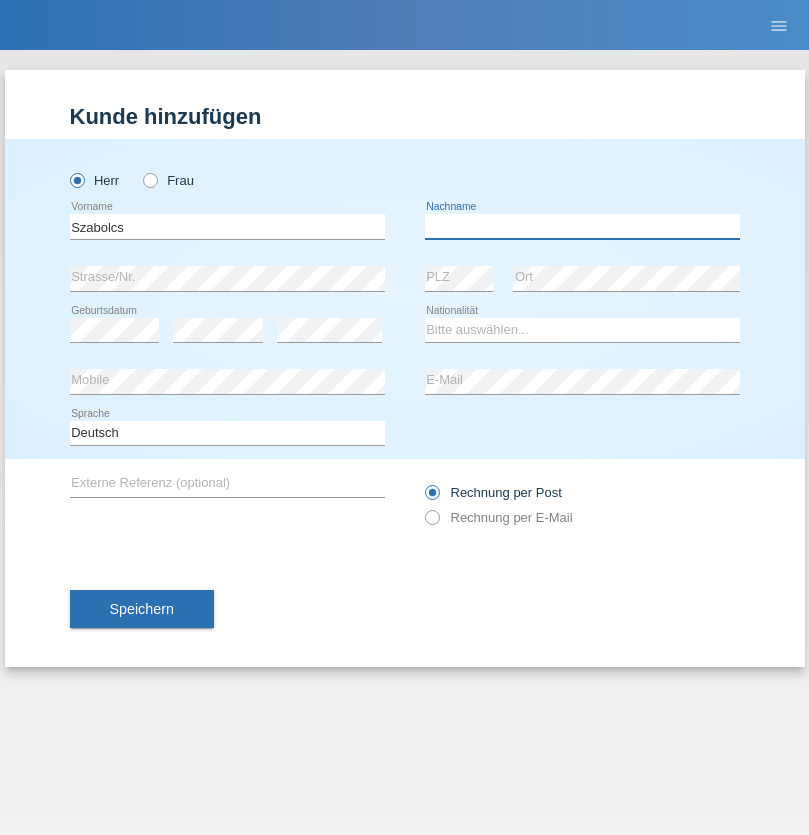 click at bounding box center (582, 226) 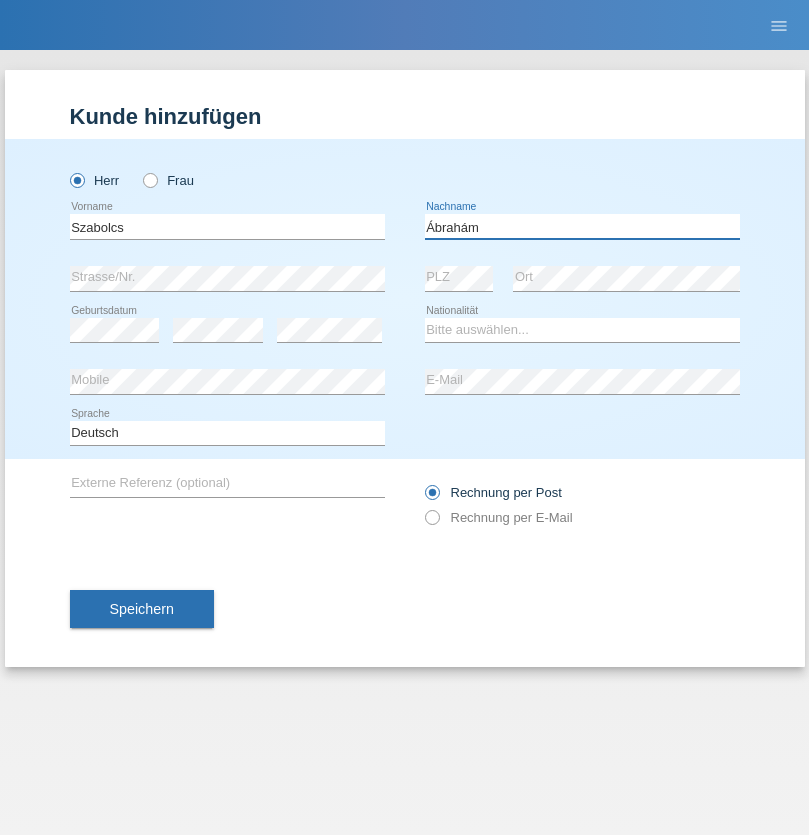 type on "Ábrahám" 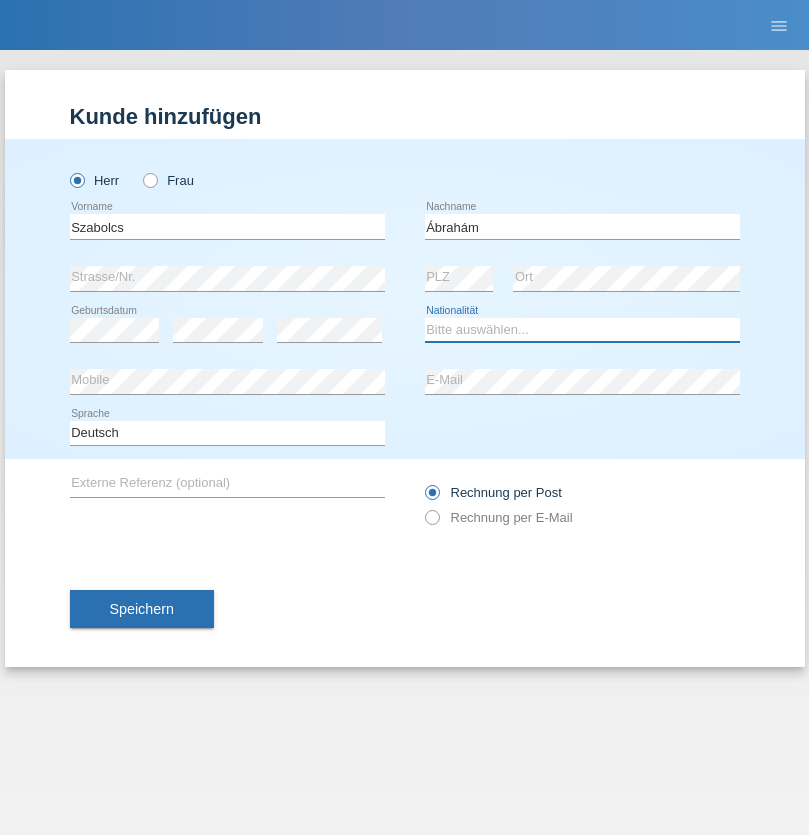 select on "HU" 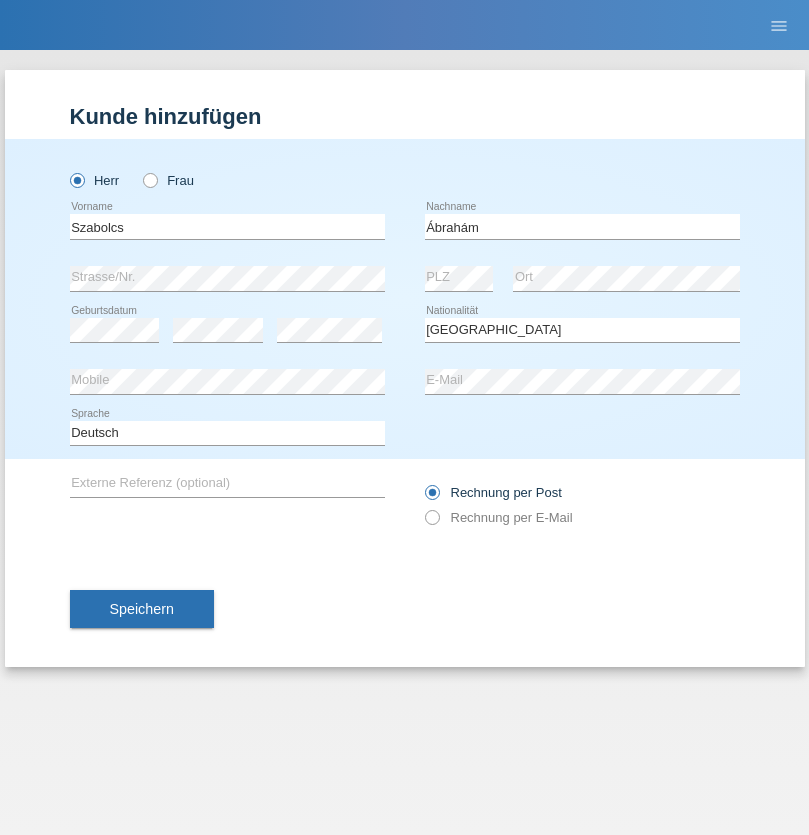 select on "C" 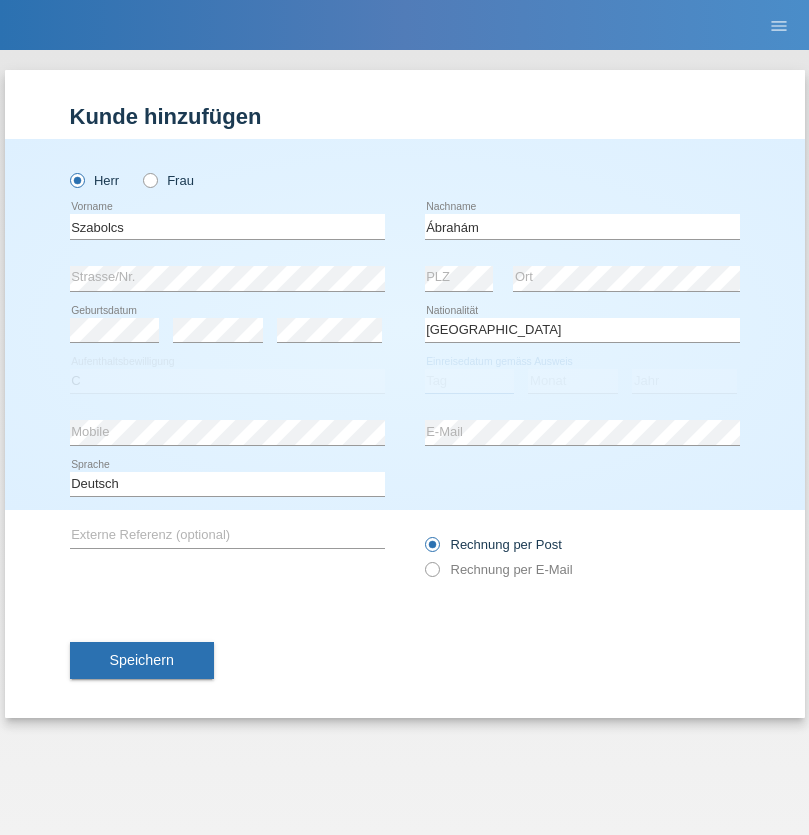 select on "09" 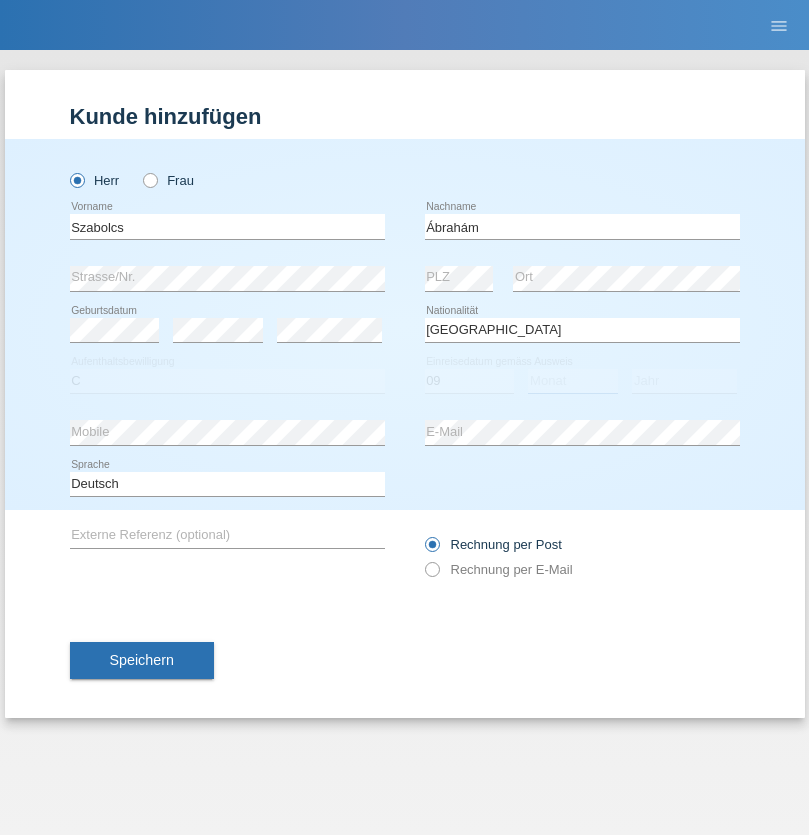select on "12" 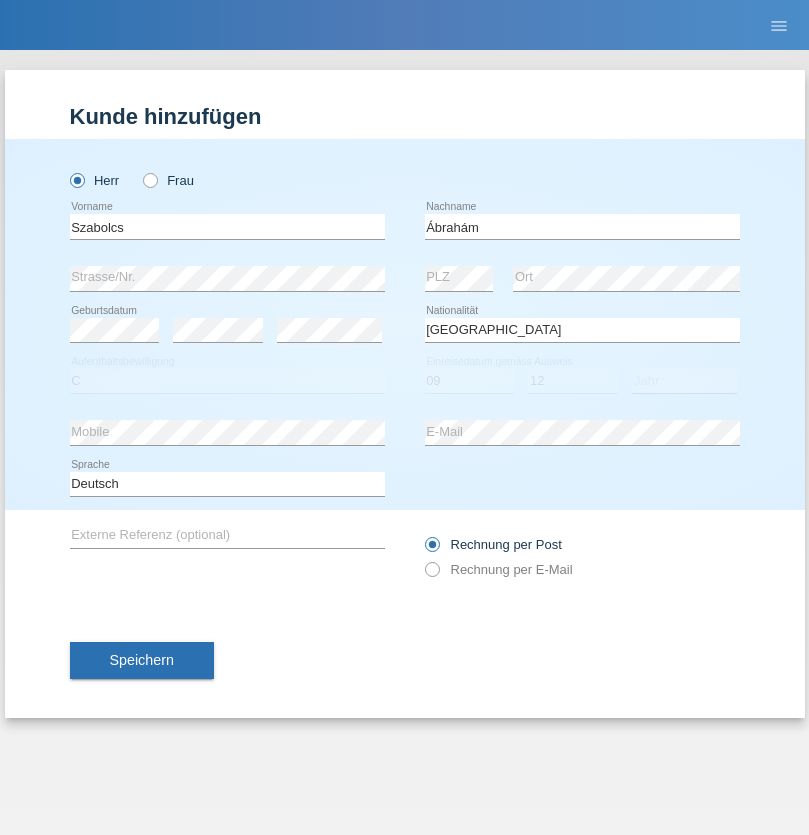 select on "2021" 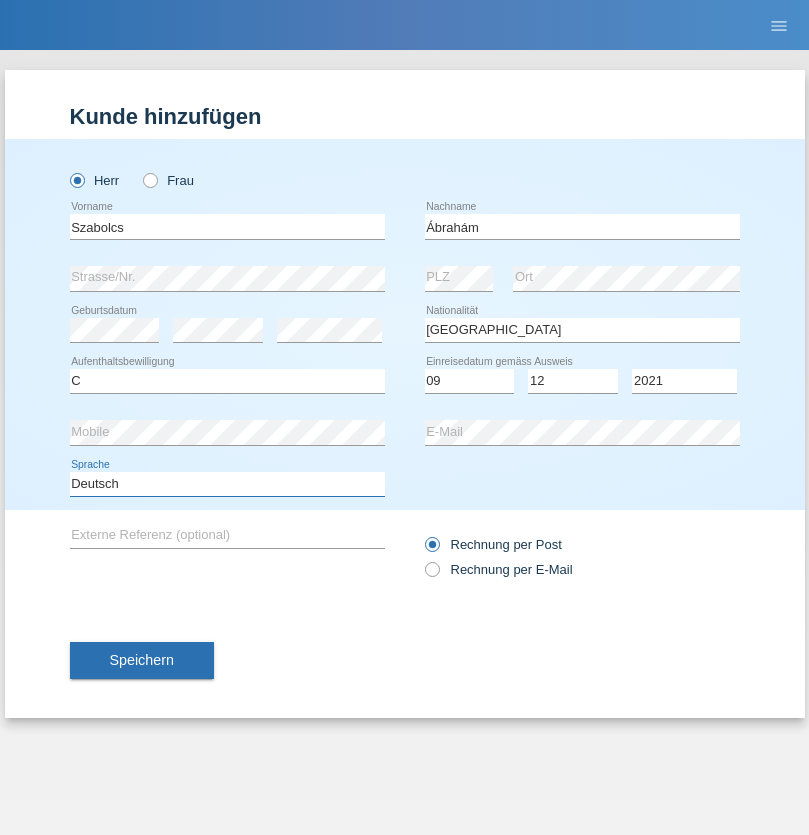 select on "en" 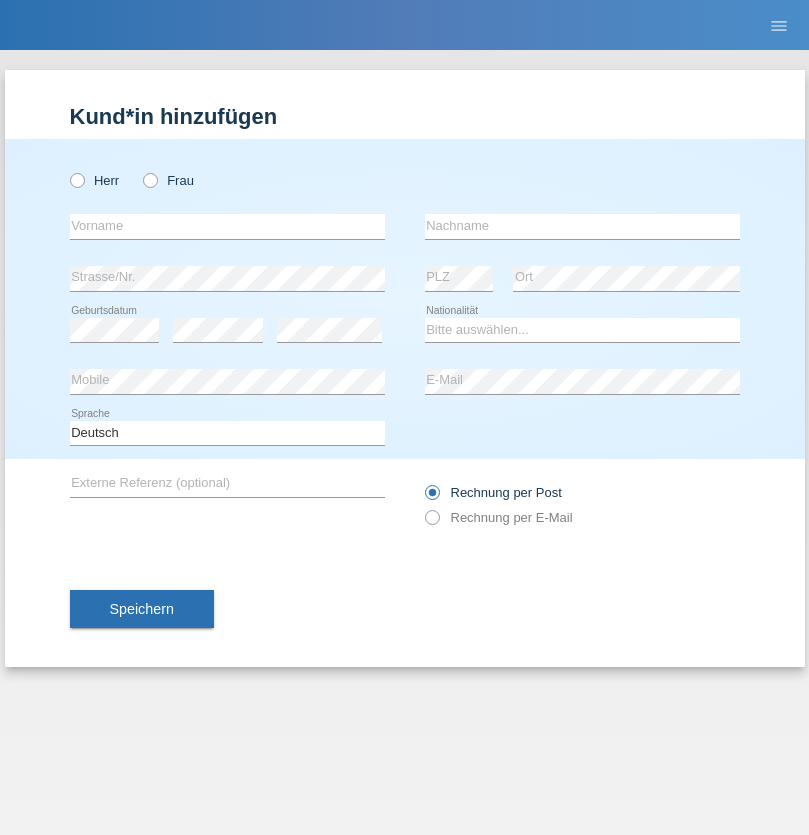 scroll, scrollTop: 0, scrollLeft: 0, axis: both 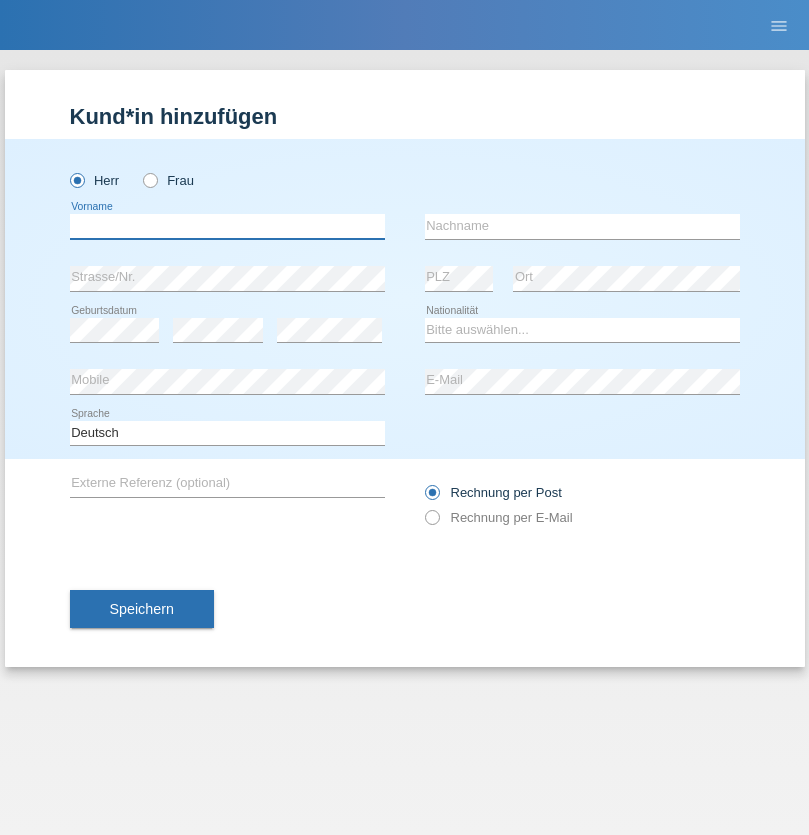 click at bounding box center [227, 226] 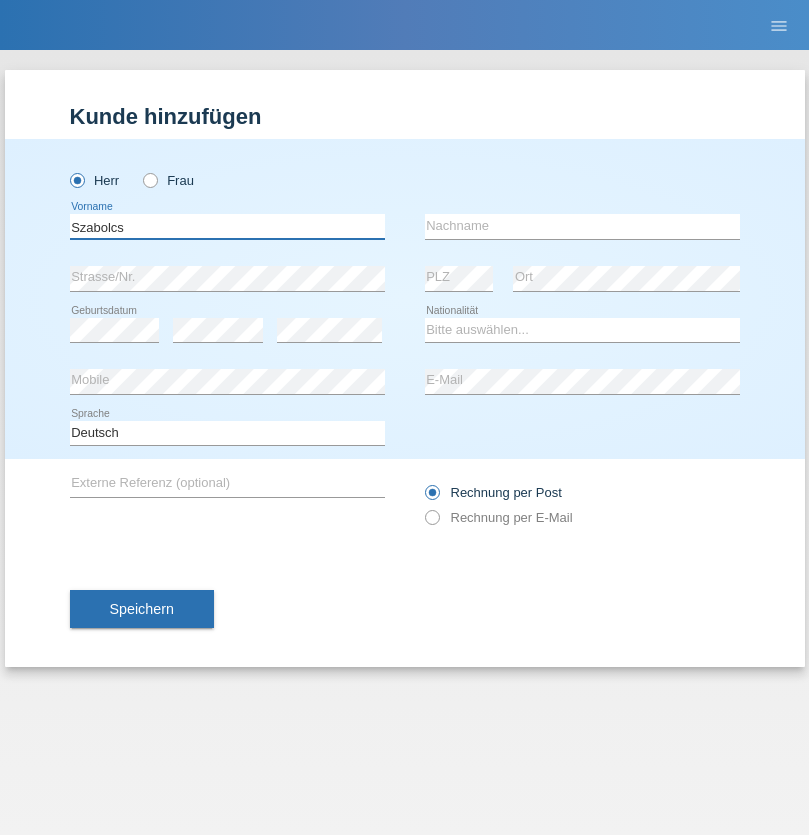 type on "Szabolcs" 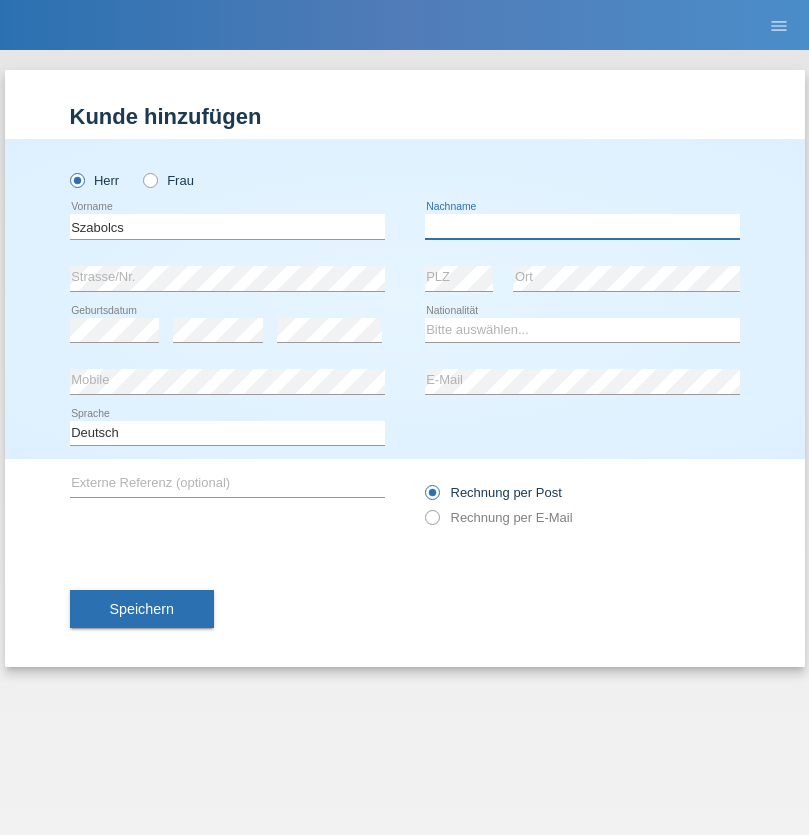 click at bounding box center [582, 226] 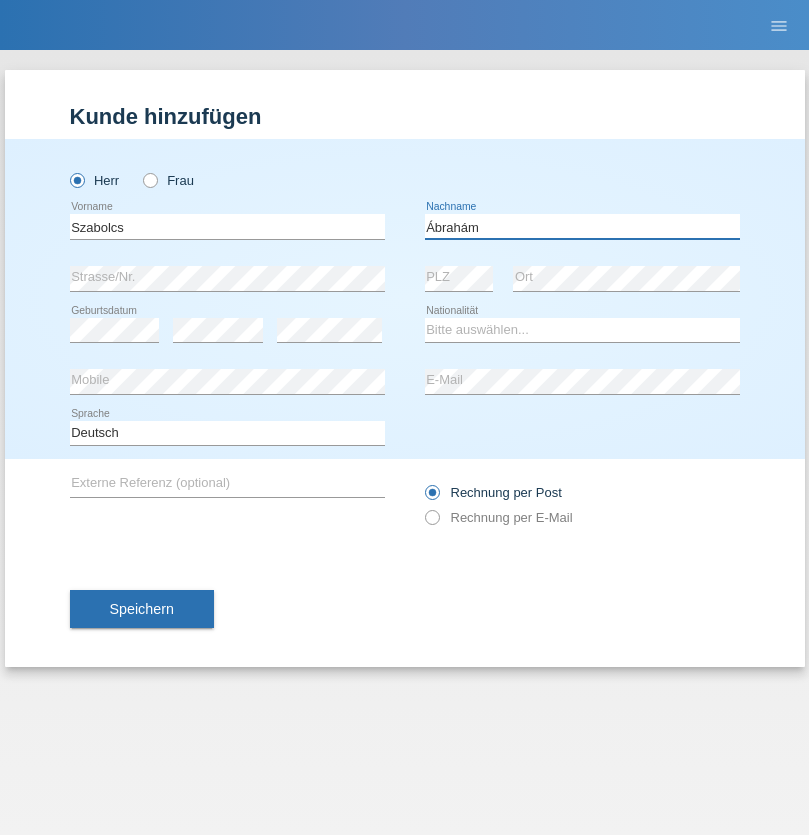 type on "Ábrahám" 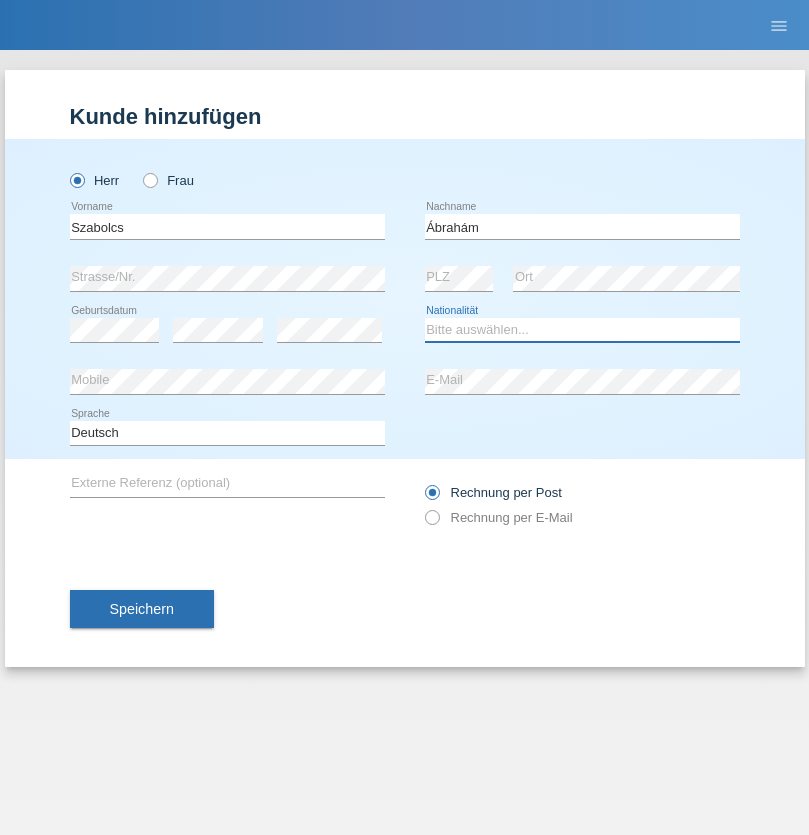 select on "HU" 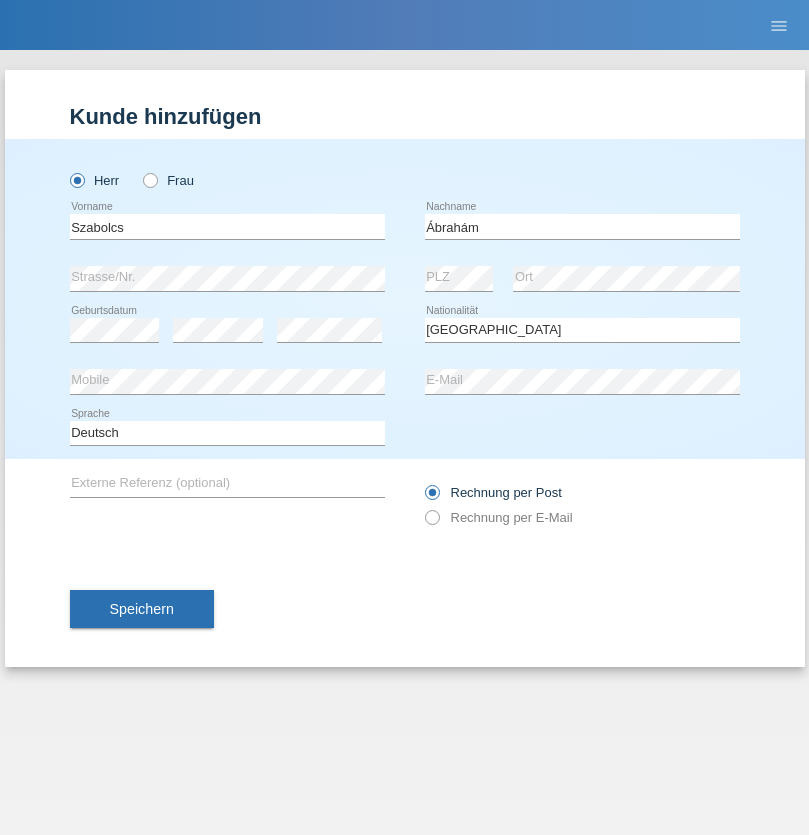 select on "C" 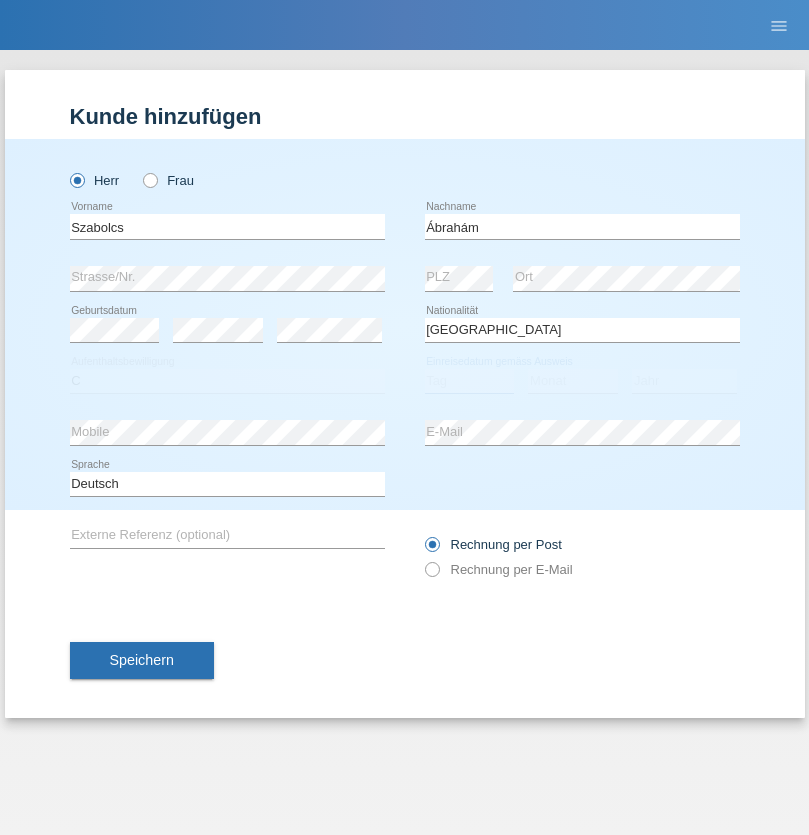 select on "09" 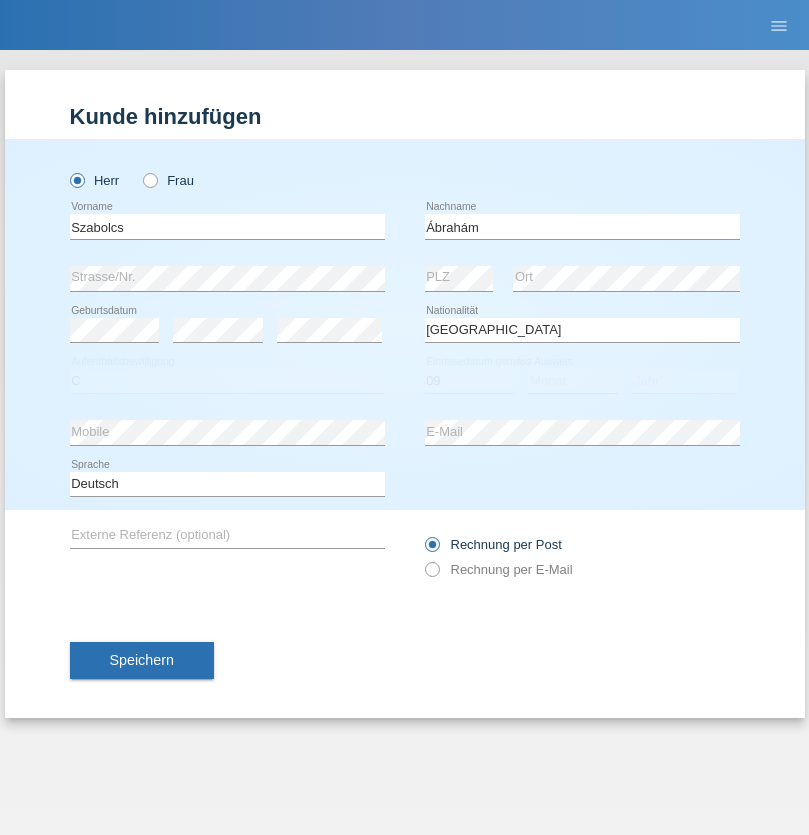 select on "12" 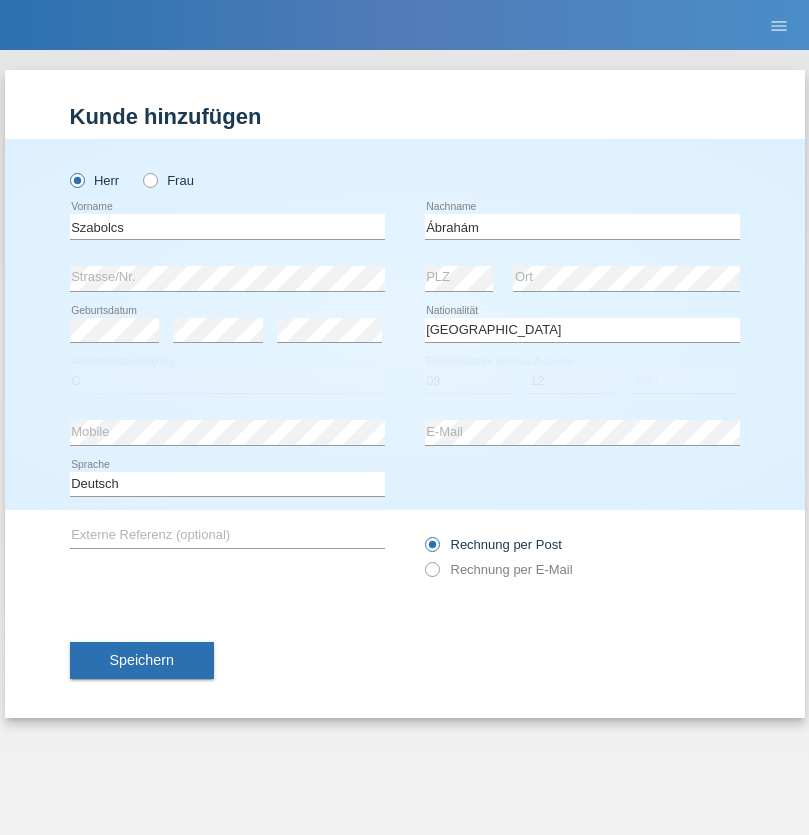 select on "2021" 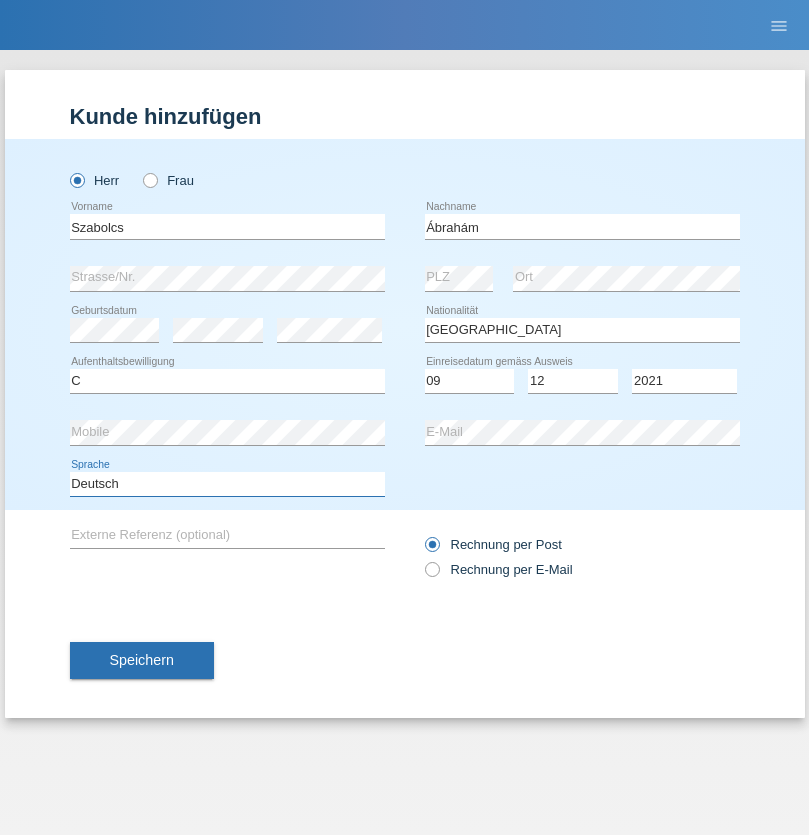 select on "en" 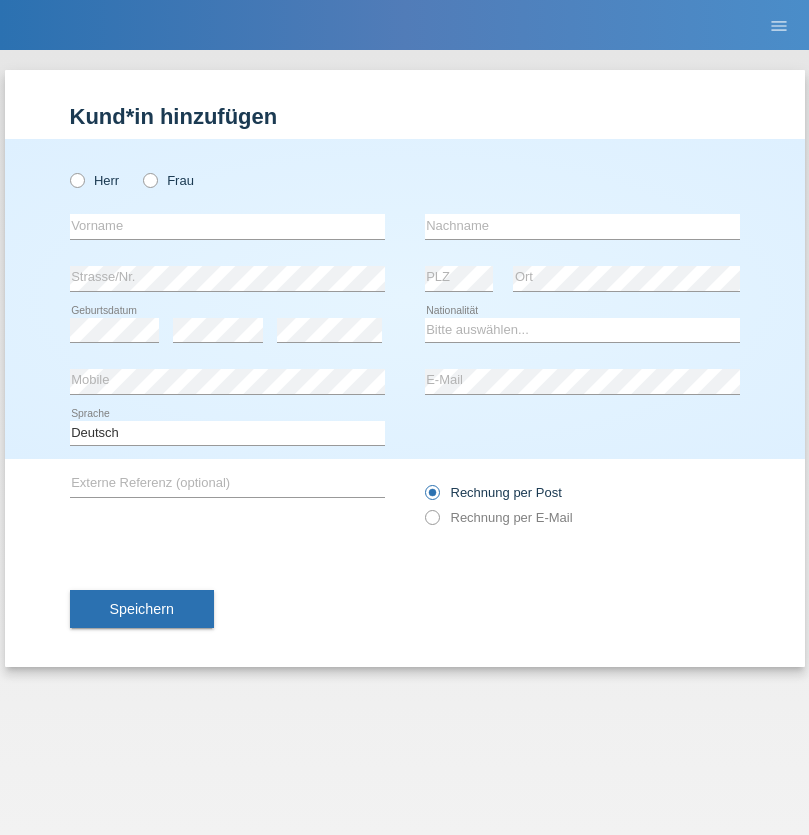 scroll, scrollTop: 0, scrollLeft: 0, axis: both 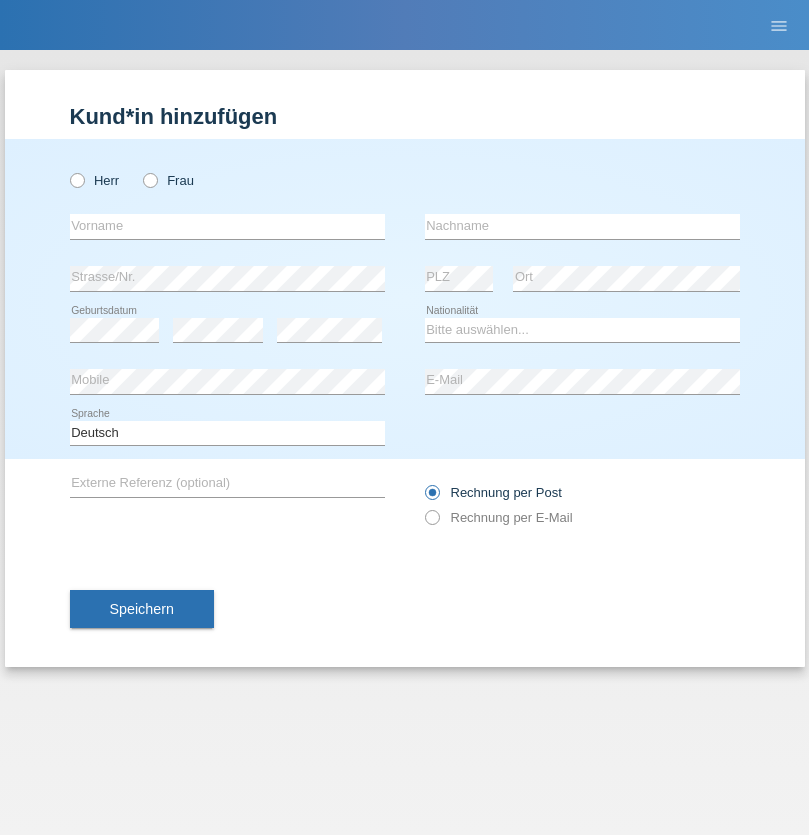 radio on "true" 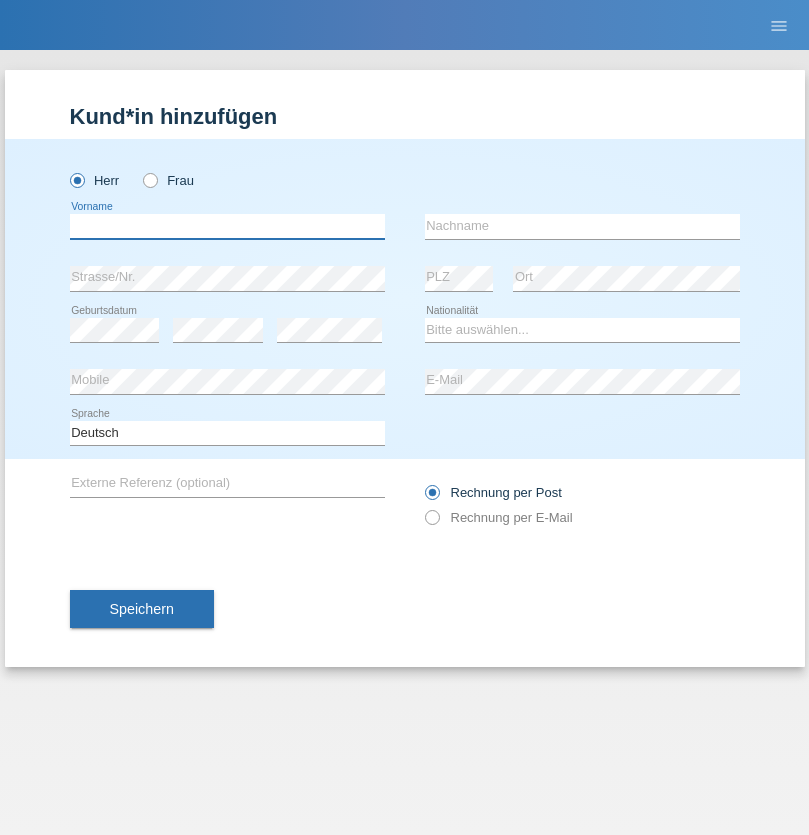 click at bounding box center (227, 226) 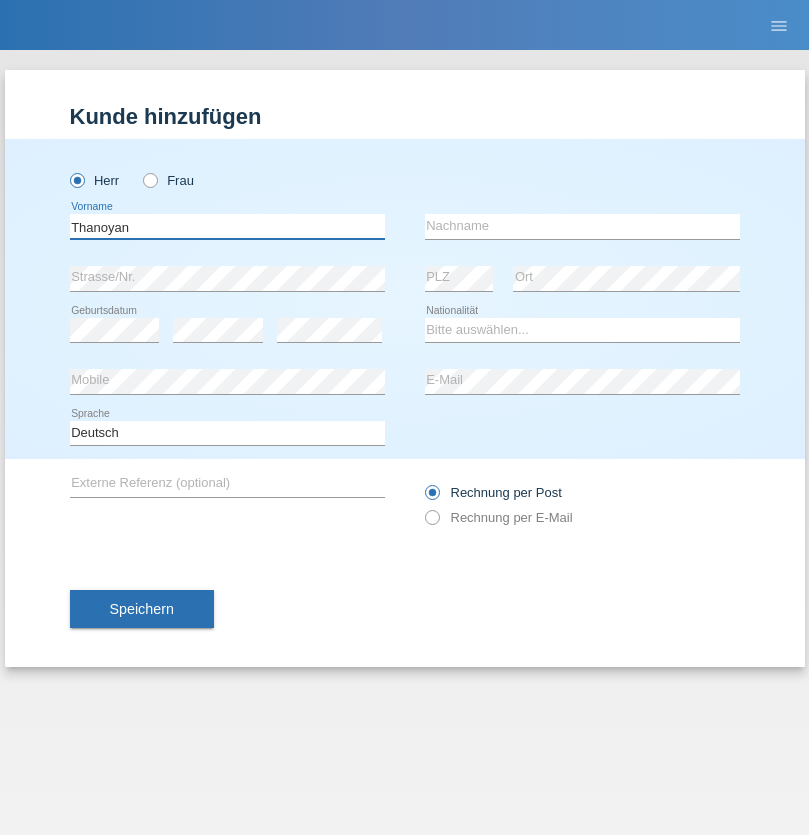 type on "Thanoyan" 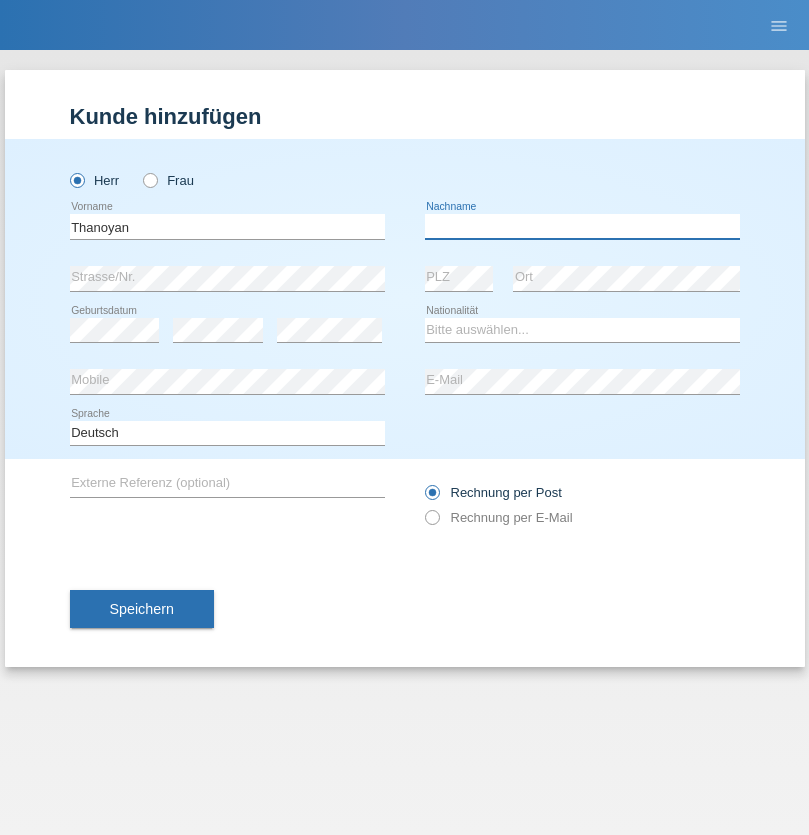 click at bounding box center [582, 226] 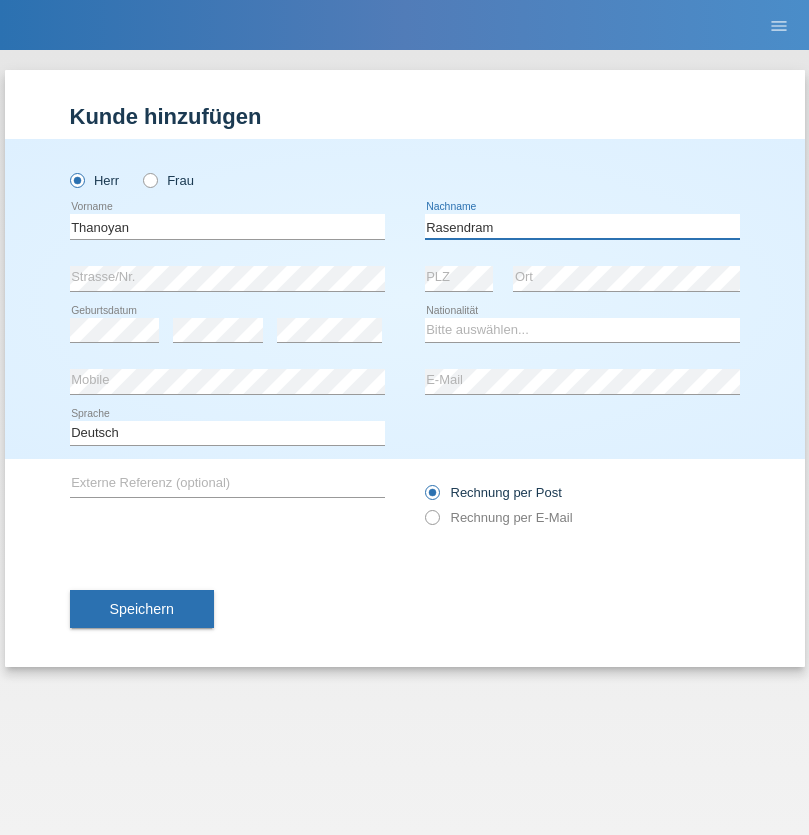 type on "Rasendram" 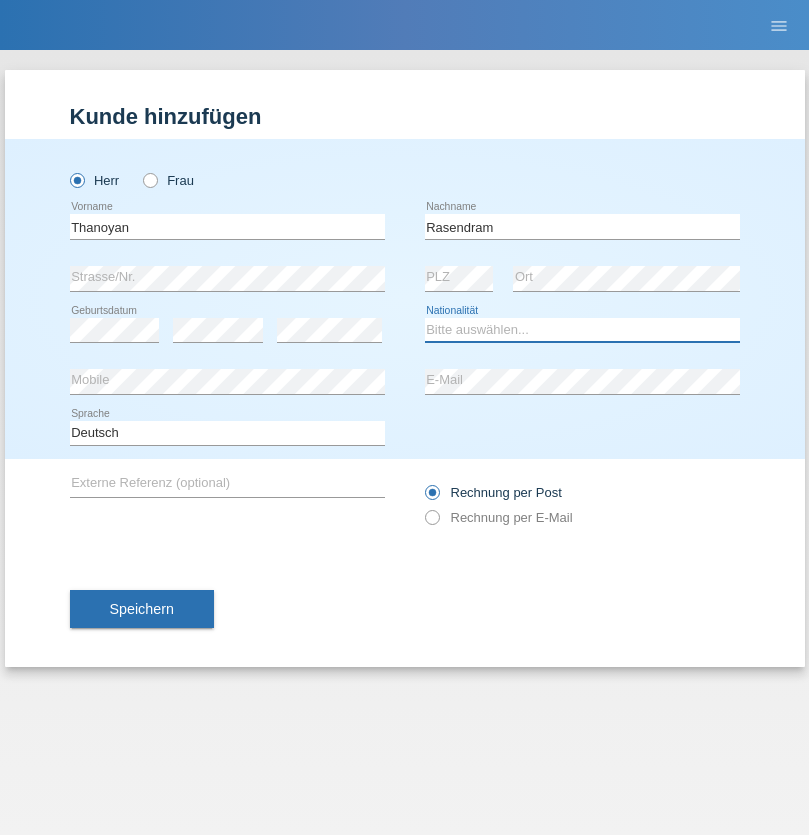 select on "LK" 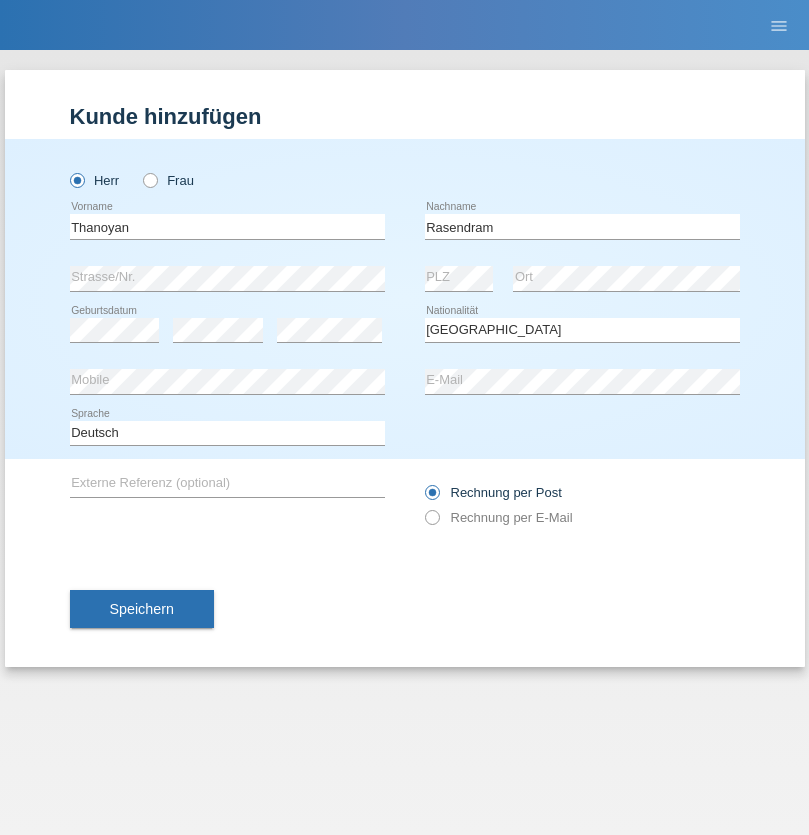 select on "C" 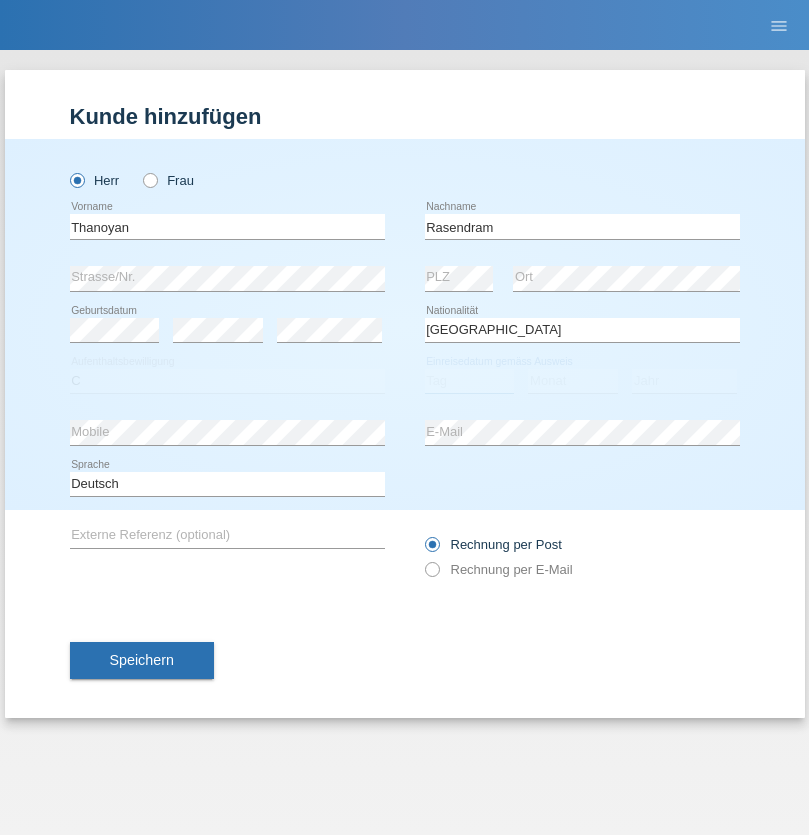 select on "23" 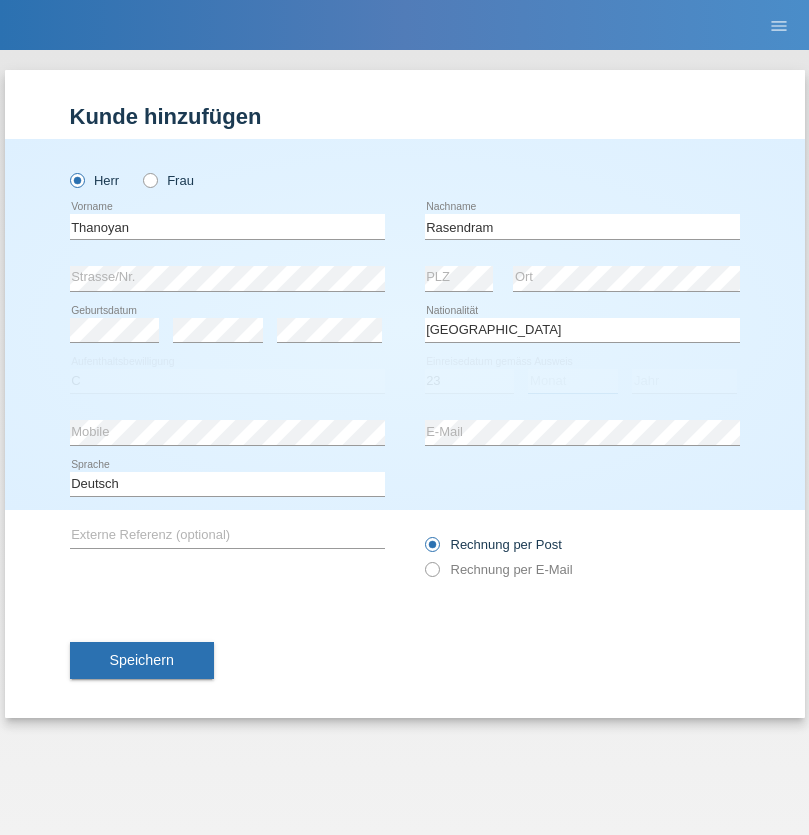 select on "02" 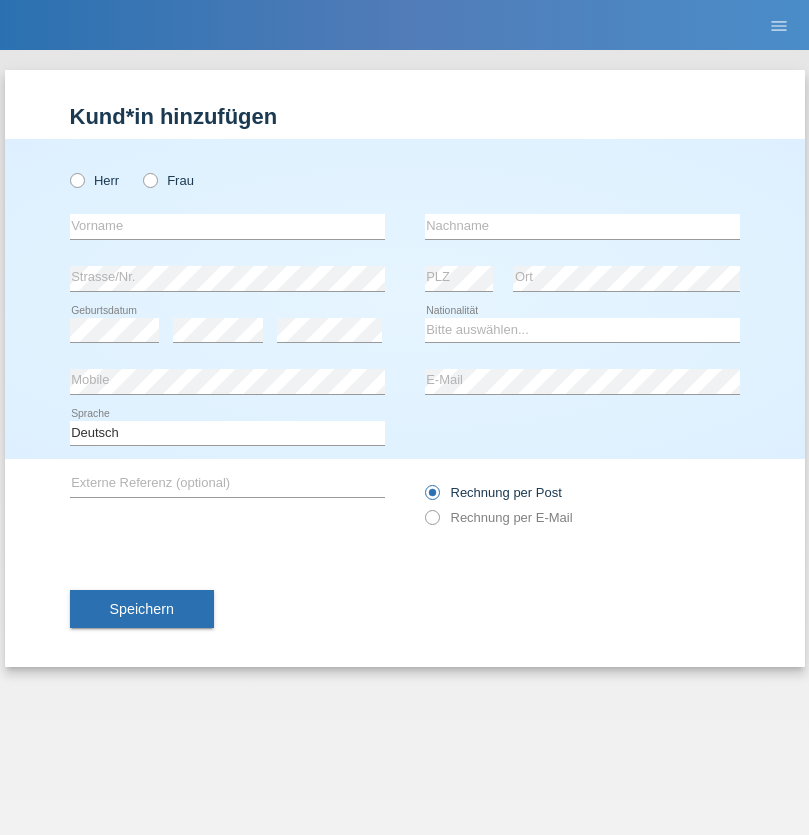 scroll, scrollTop: 0, scrollLeft: 0, axis: both 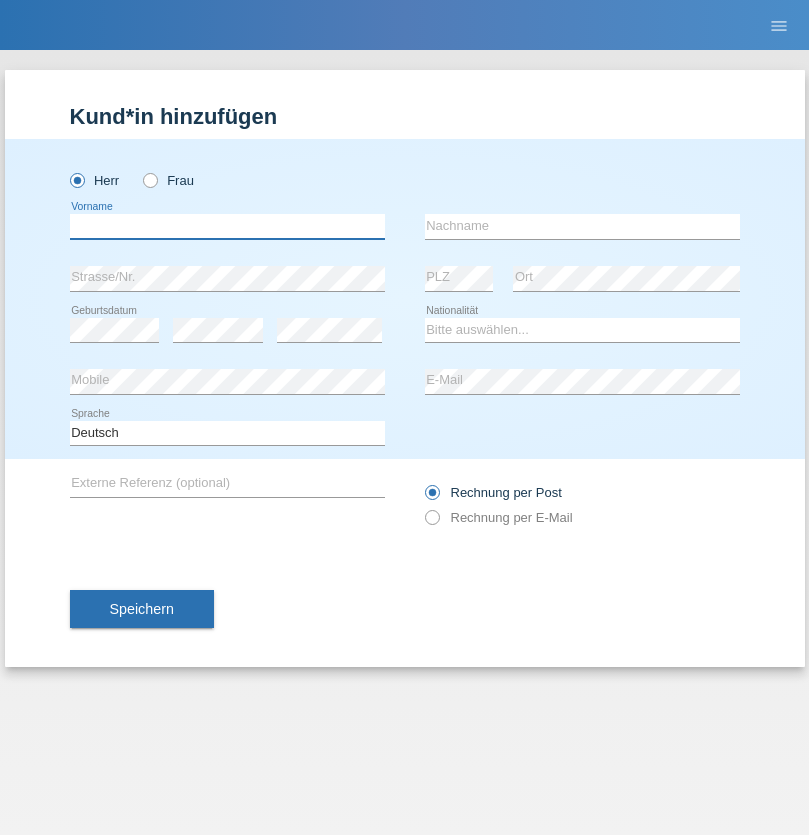click at bounding box center [227, 226] 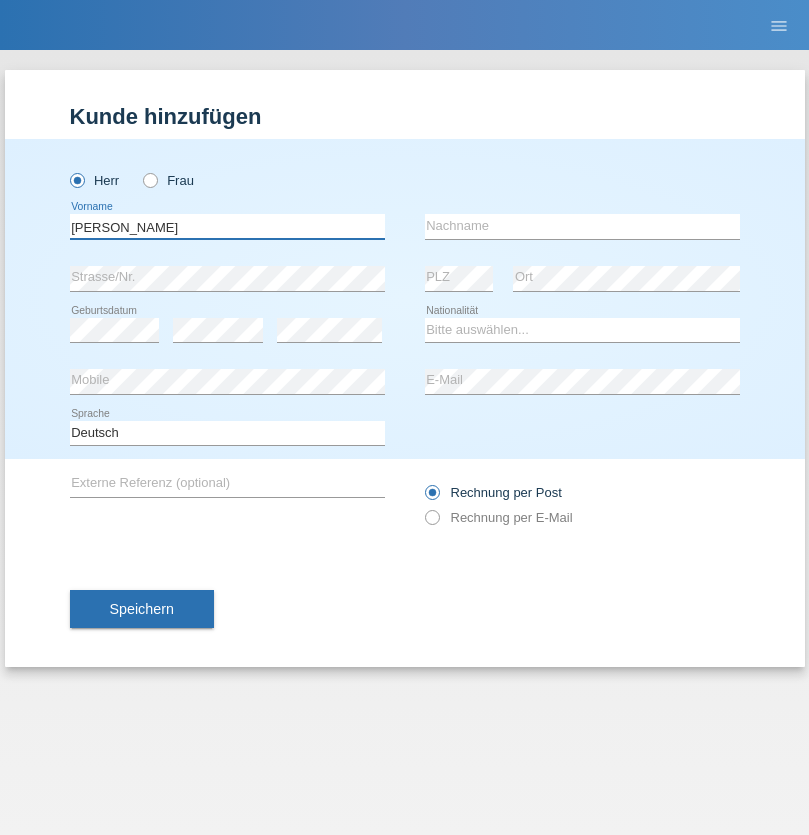 type on "[PERSON_NAME]" 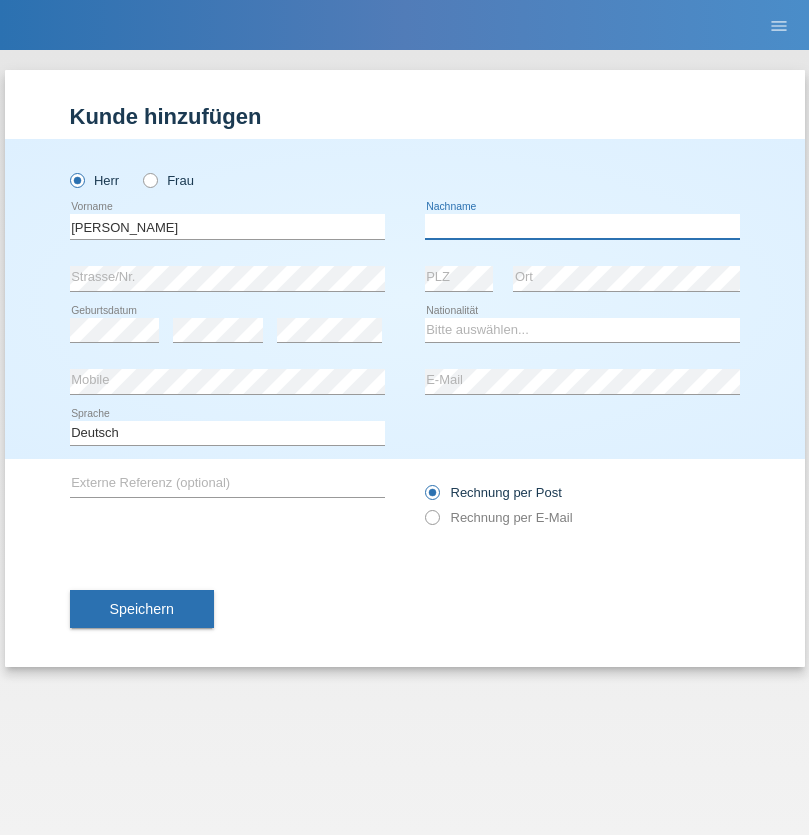 click at bounding box center [582, 226] 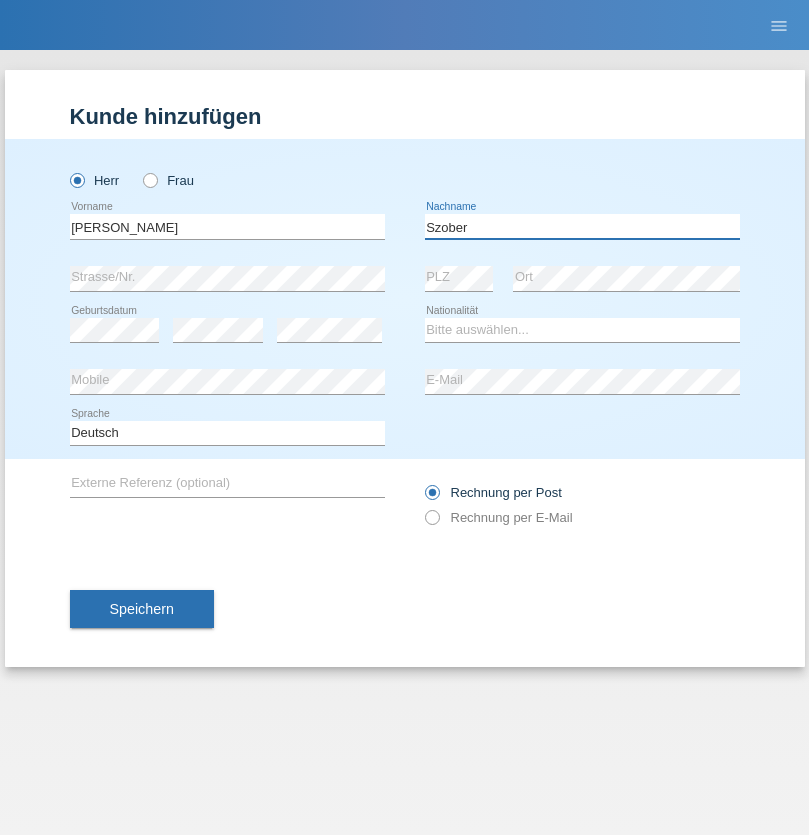 type on "Szober" 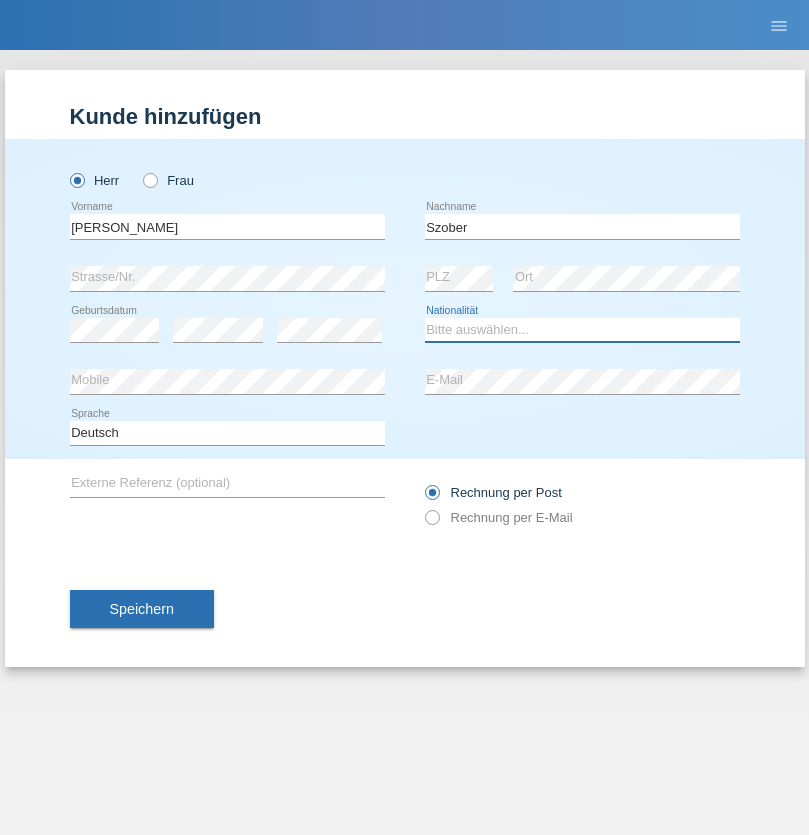 select on "PL" 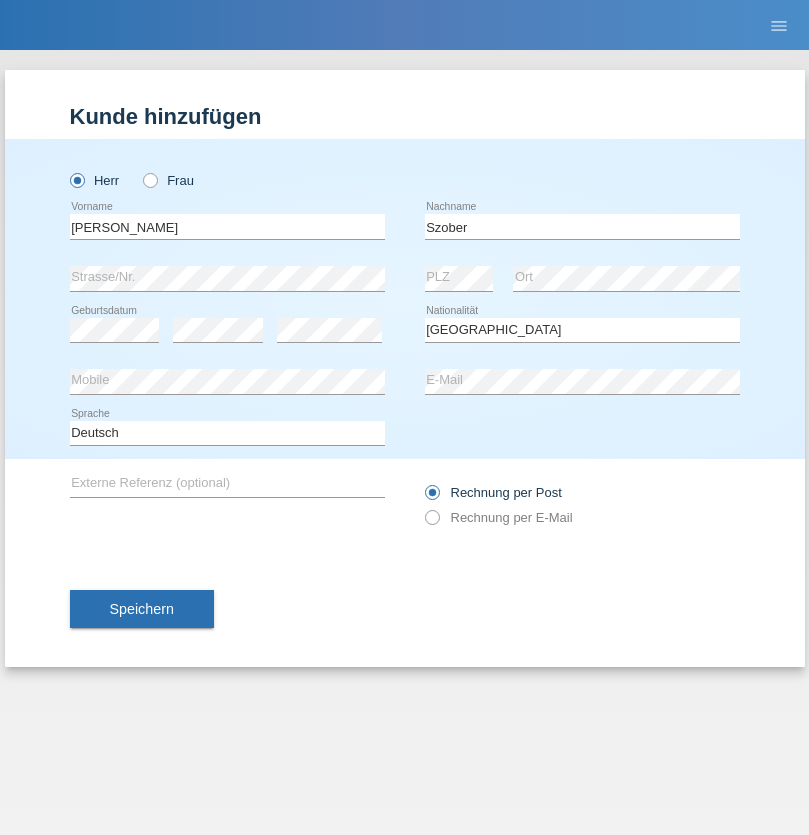 select on "C" 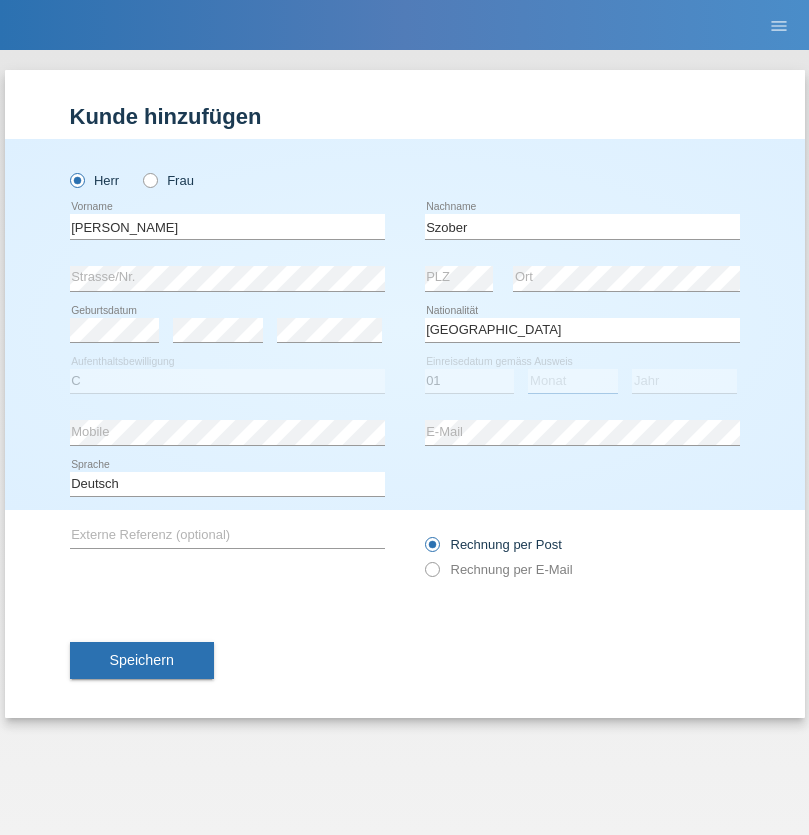 select on "05" 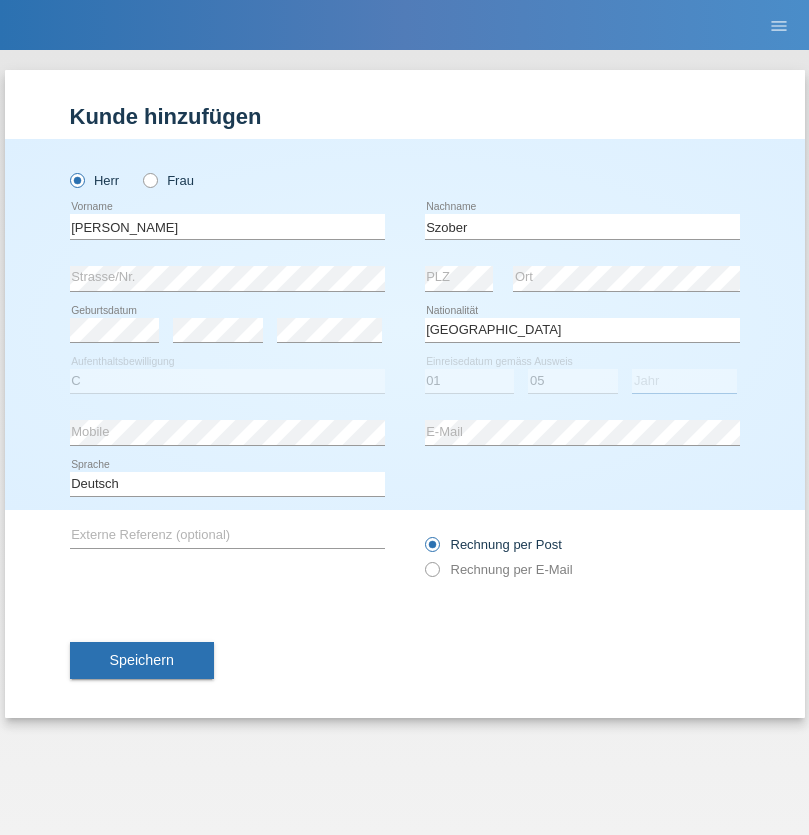 select on "2021" 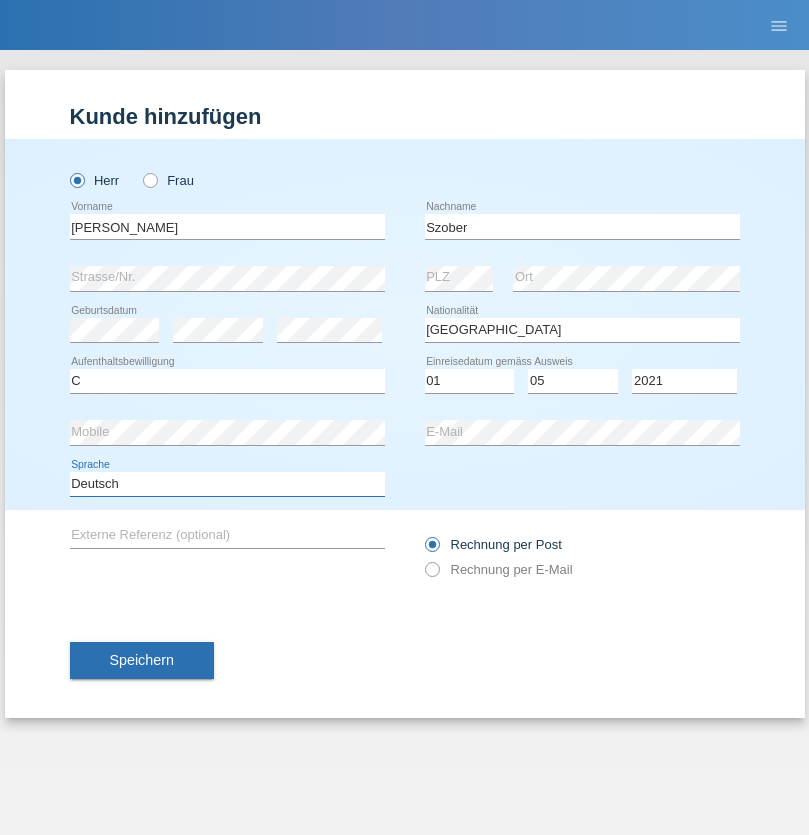 select on "en" 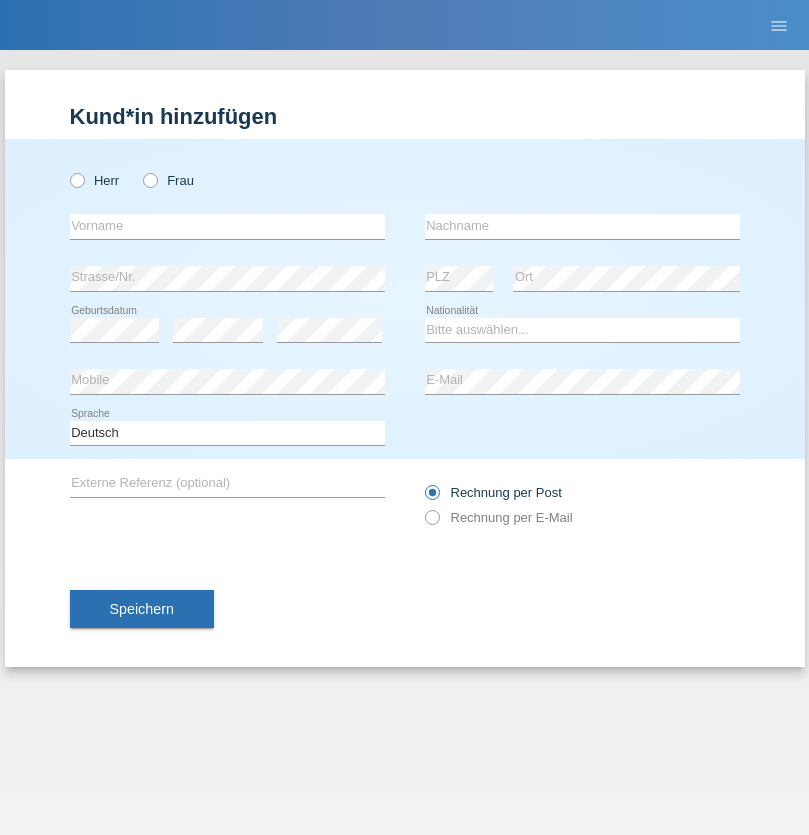 scroll, scrollTop: 0, scrollLeft: 0, axis: both 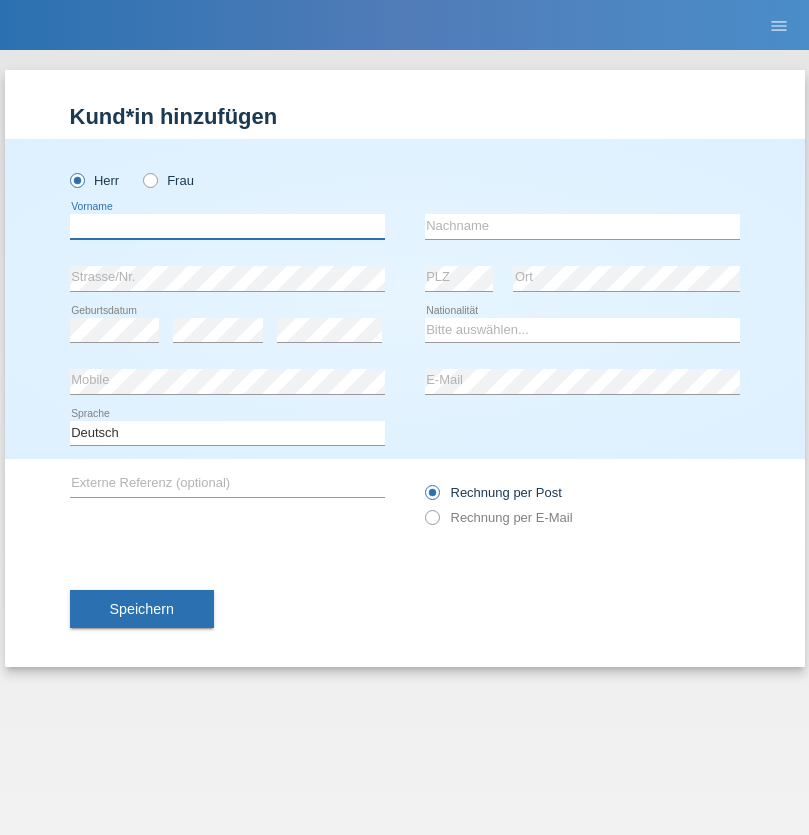 click at bounding box center [227, 226] 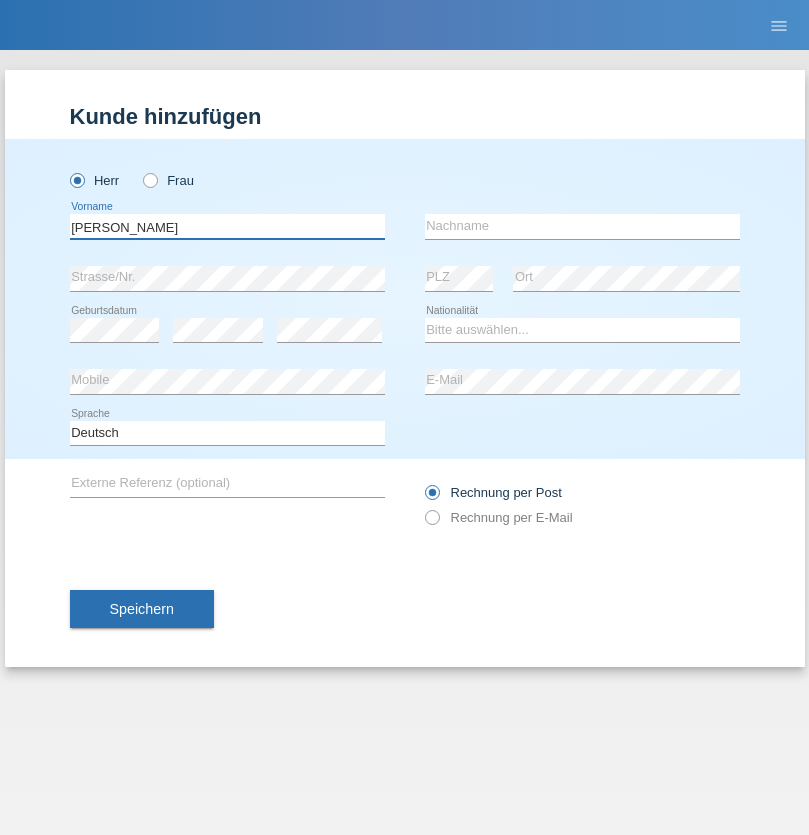 type on "[PERSON_NAME]" 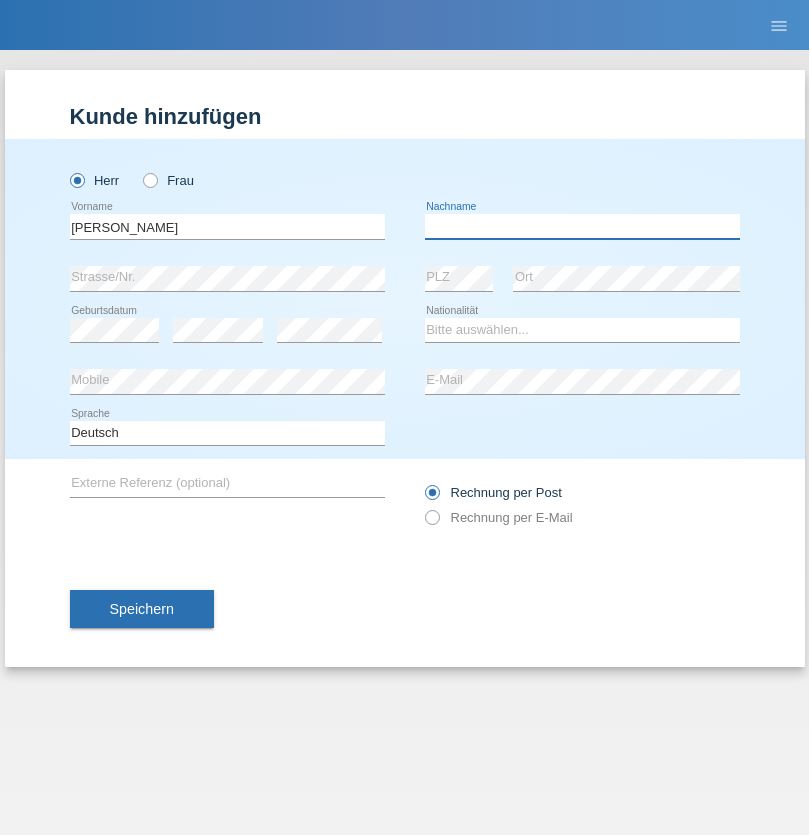 click at bounding box center (582, 226) 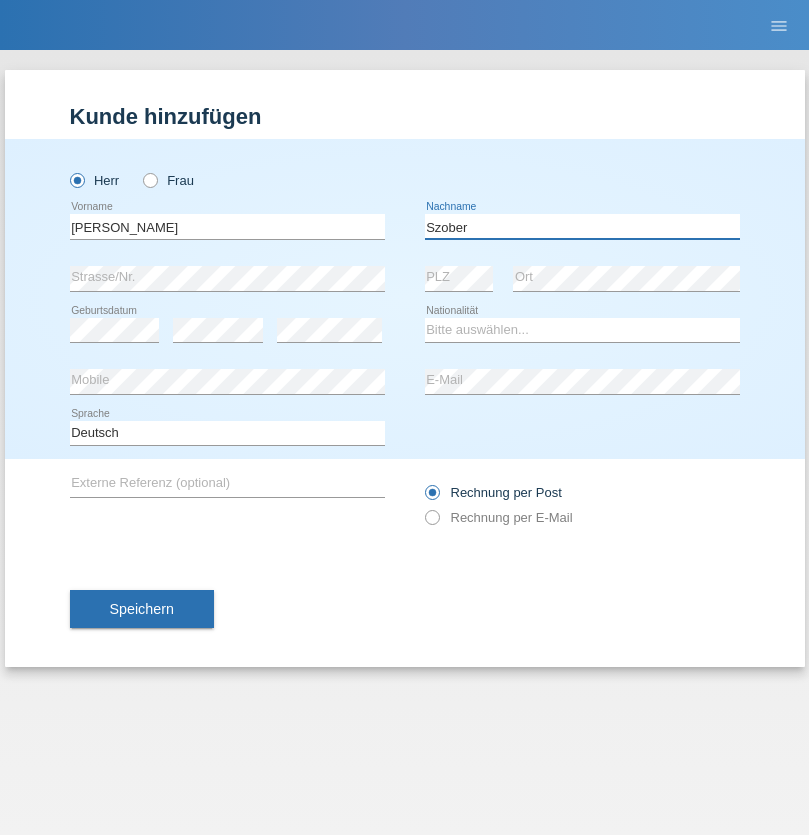 type on "Szober" 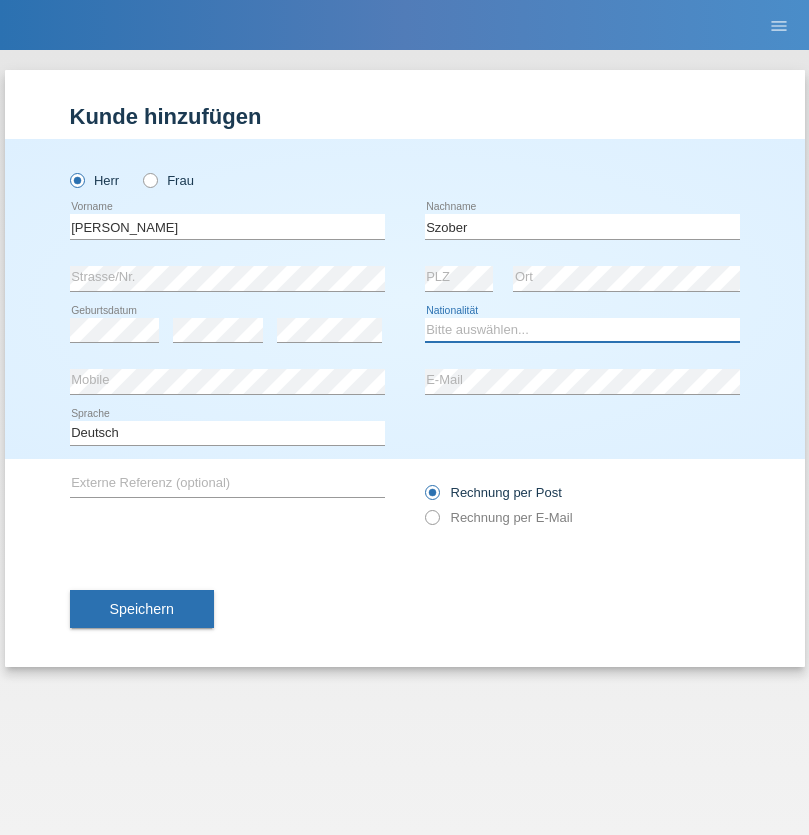 select on "PL" 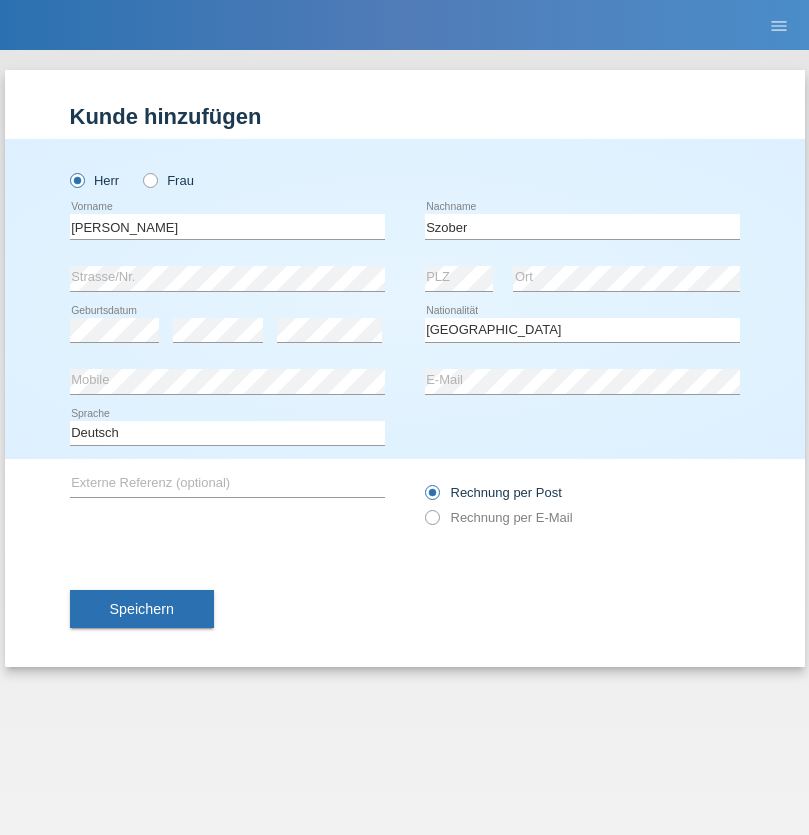 select on "C" 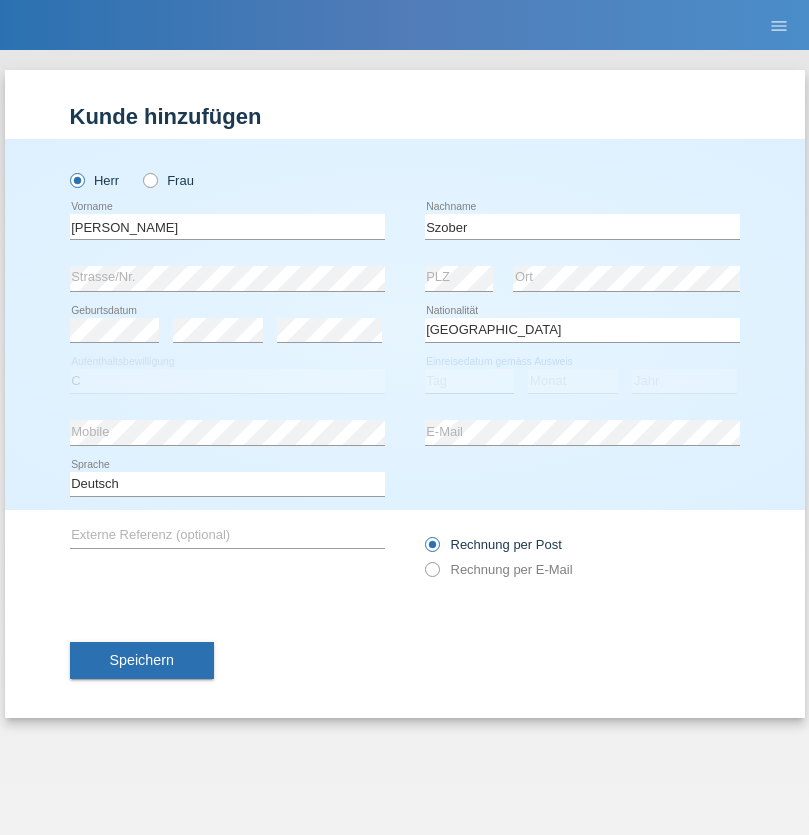 select on "01" 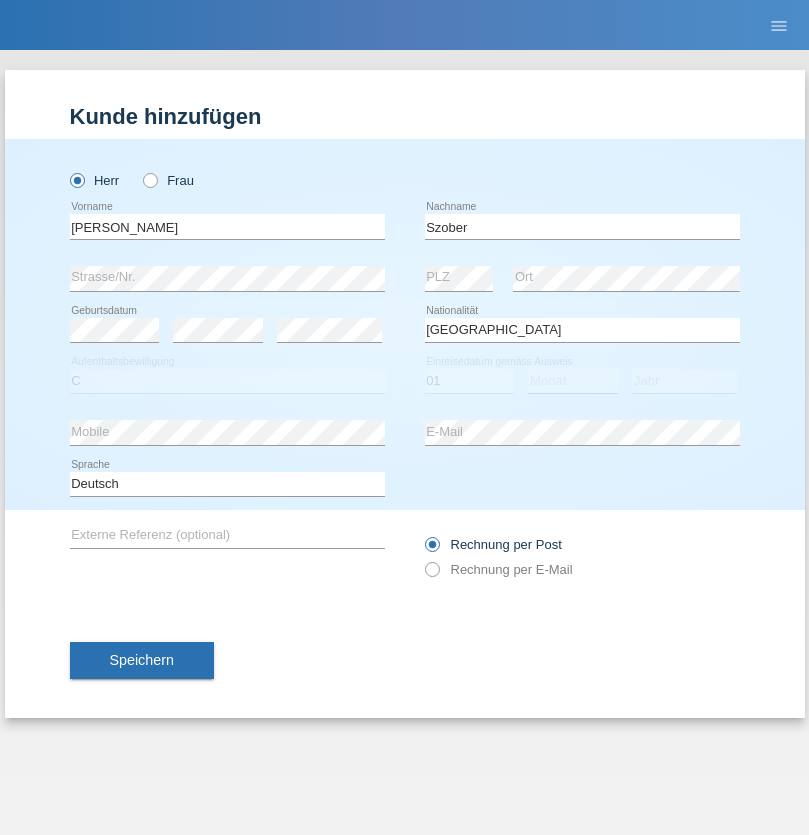 select on "05" 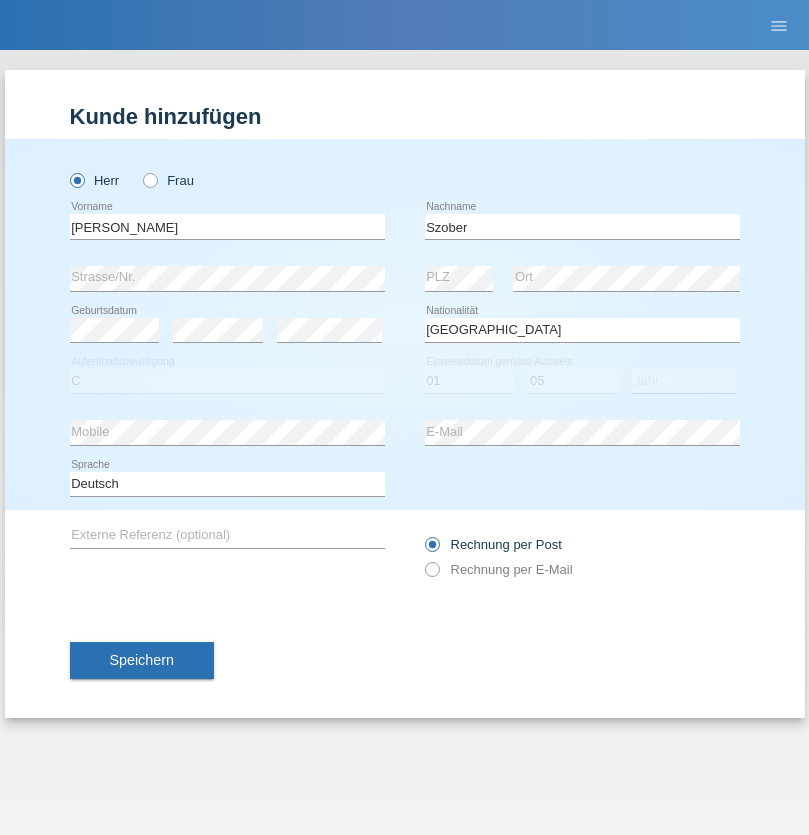 select on "2021" 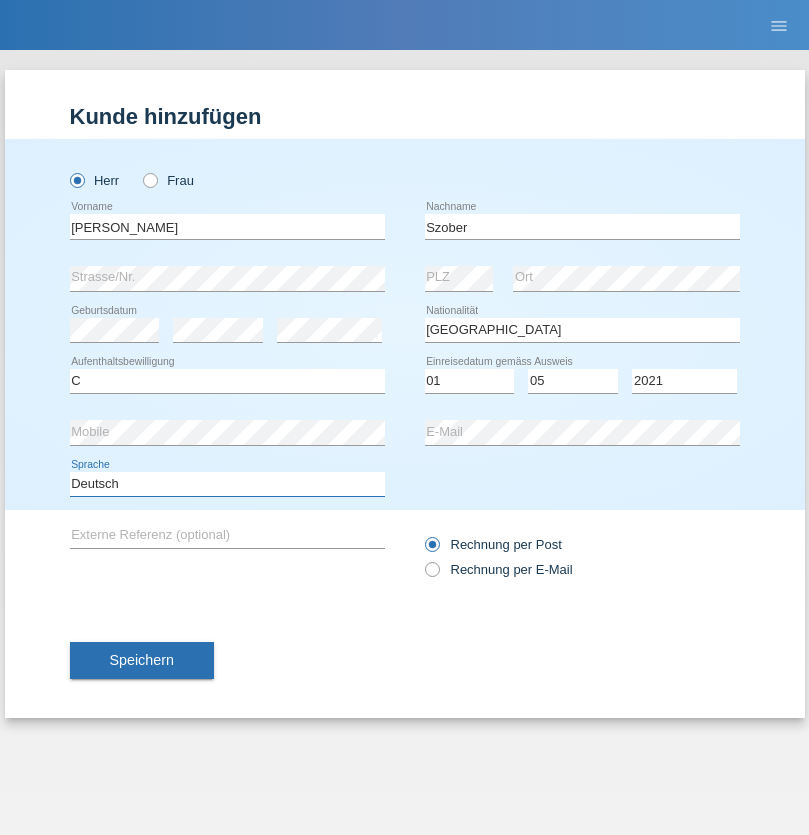 select on "en" 